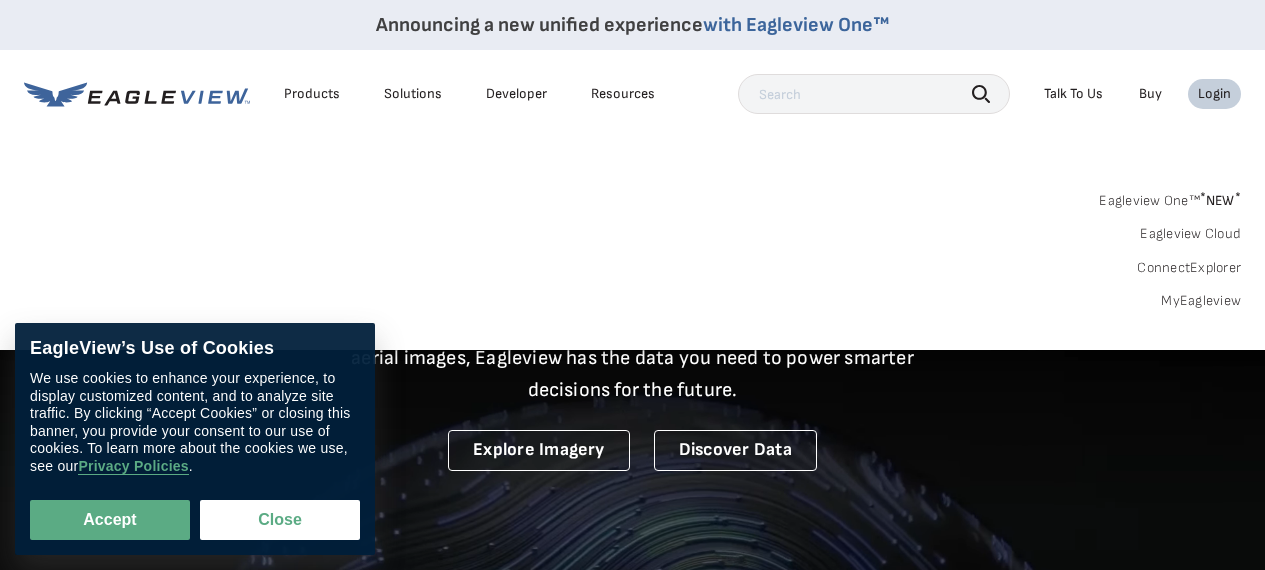 scroll, scrollTop: 0, scrollLeft: 0, axis: both 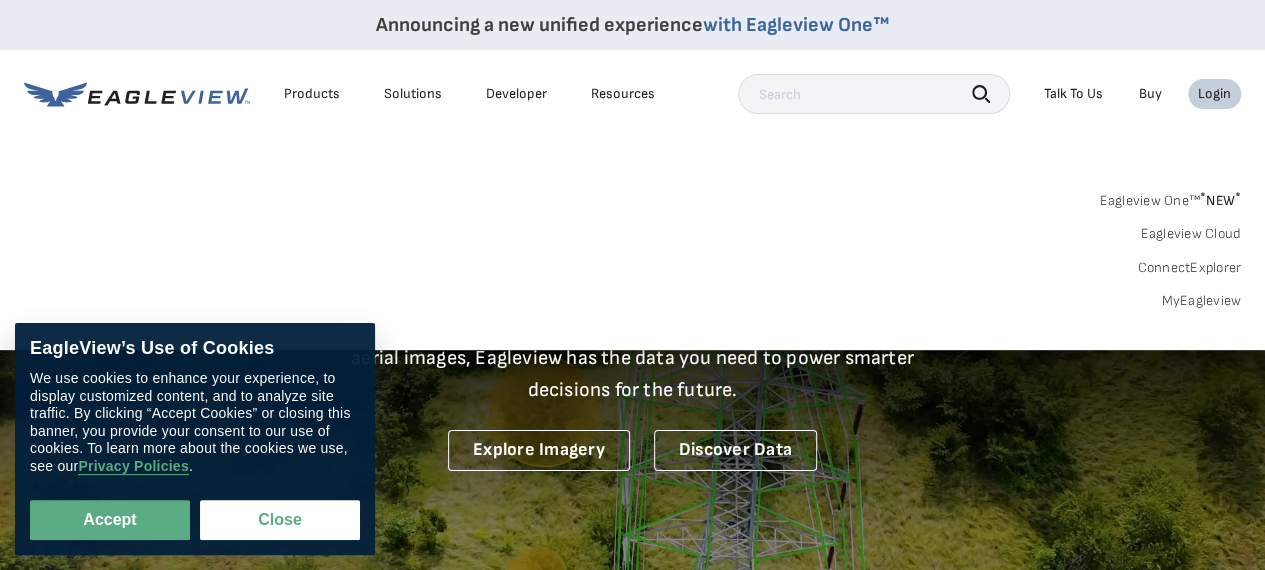 click on "MyEagleview" at bounding box center [1201, 301] 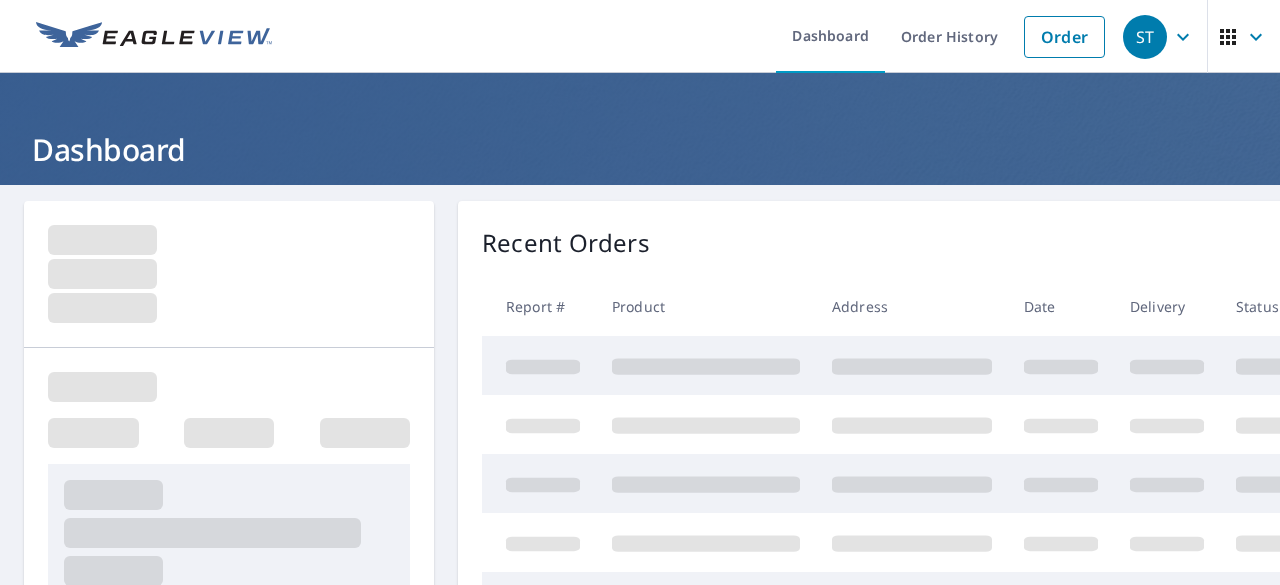 scroll, scrollTop: 0, scrollLeft: 0, axis: both 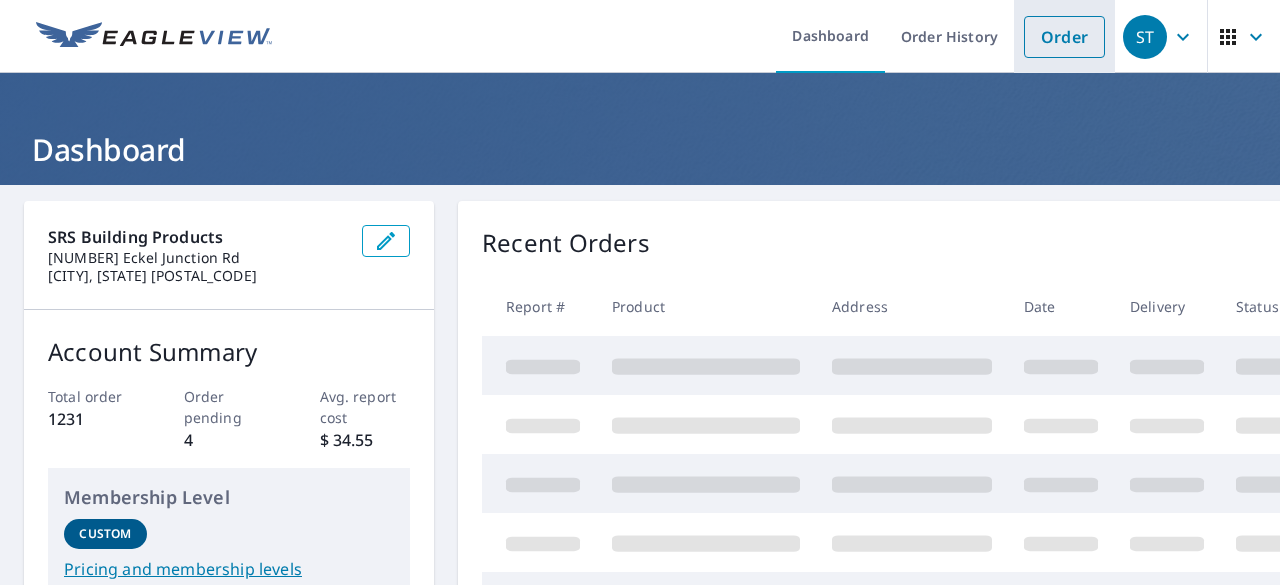 click on "Order" at bounding box center (1064, 37) 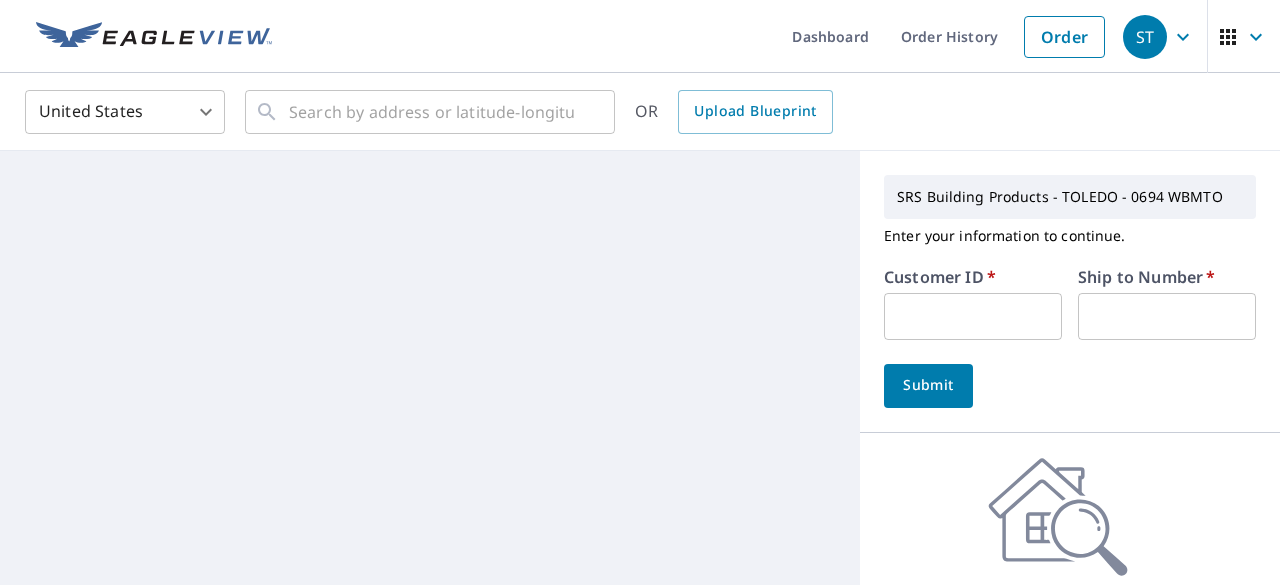 click at bounding box center [973, 316] 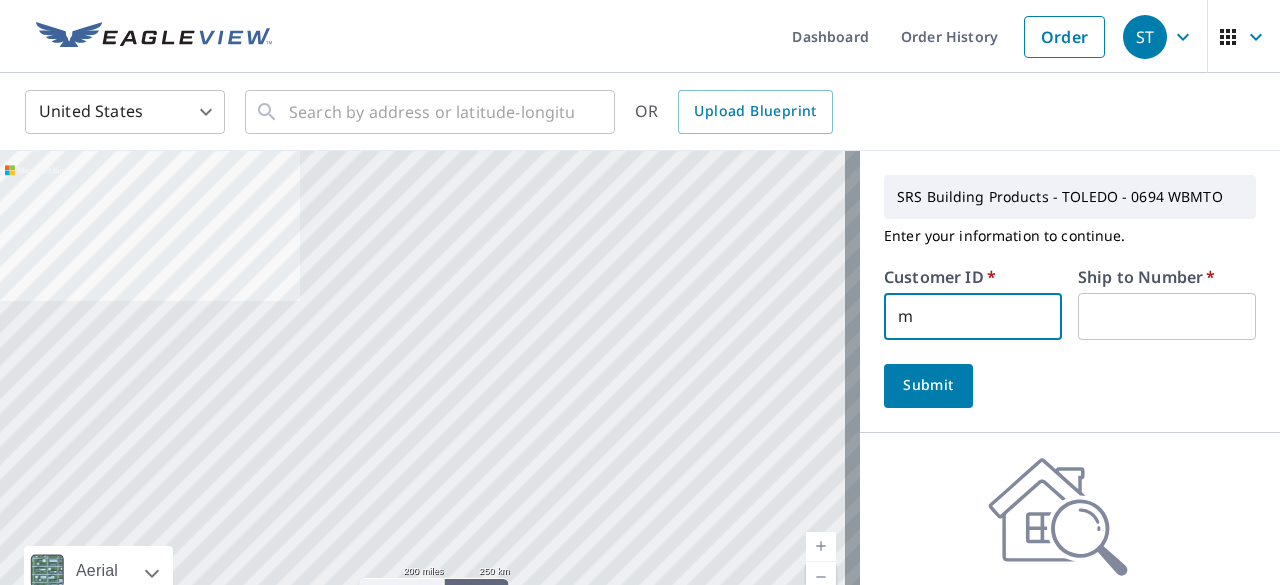 type on "MLBUIL" 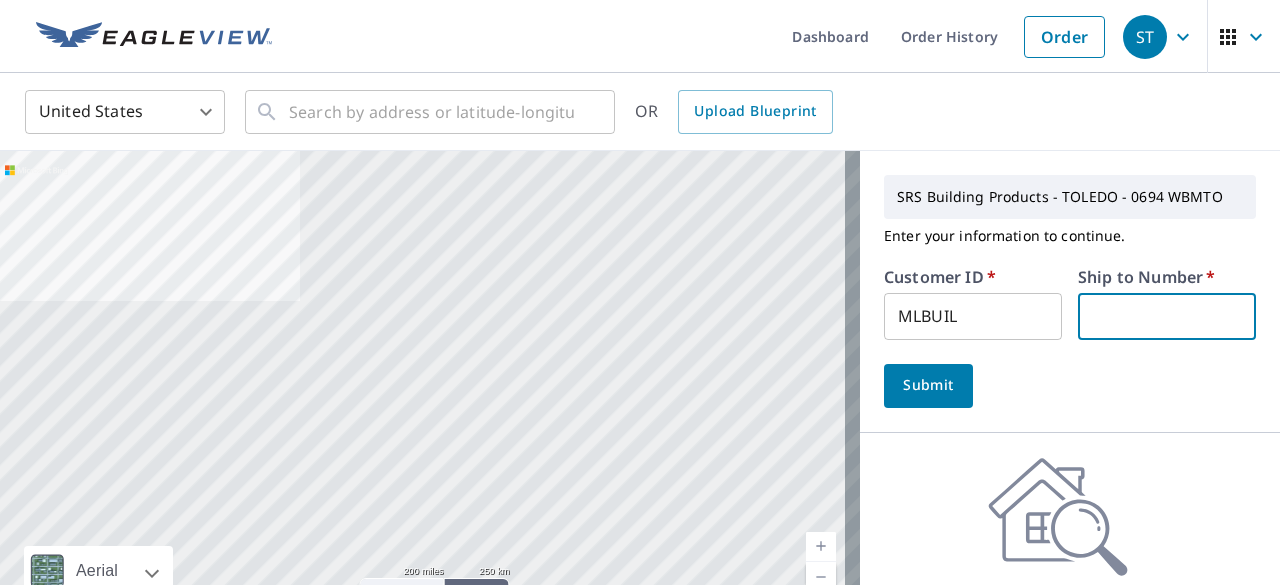 click at bounding box center (1167, 316) 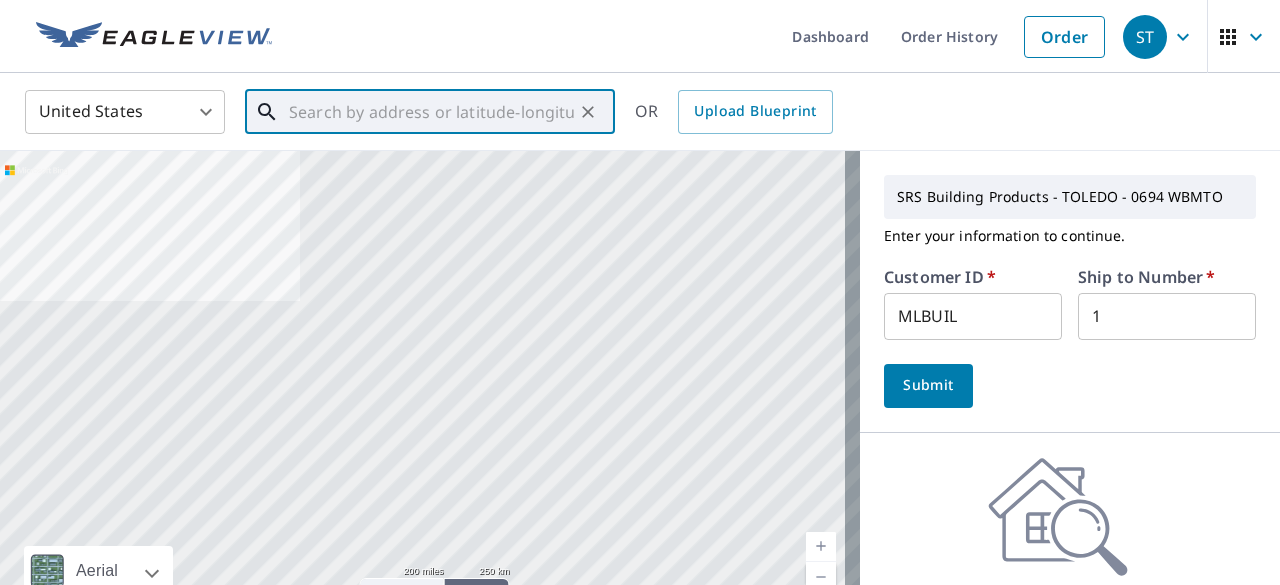 click at bounding box center (431, 112) 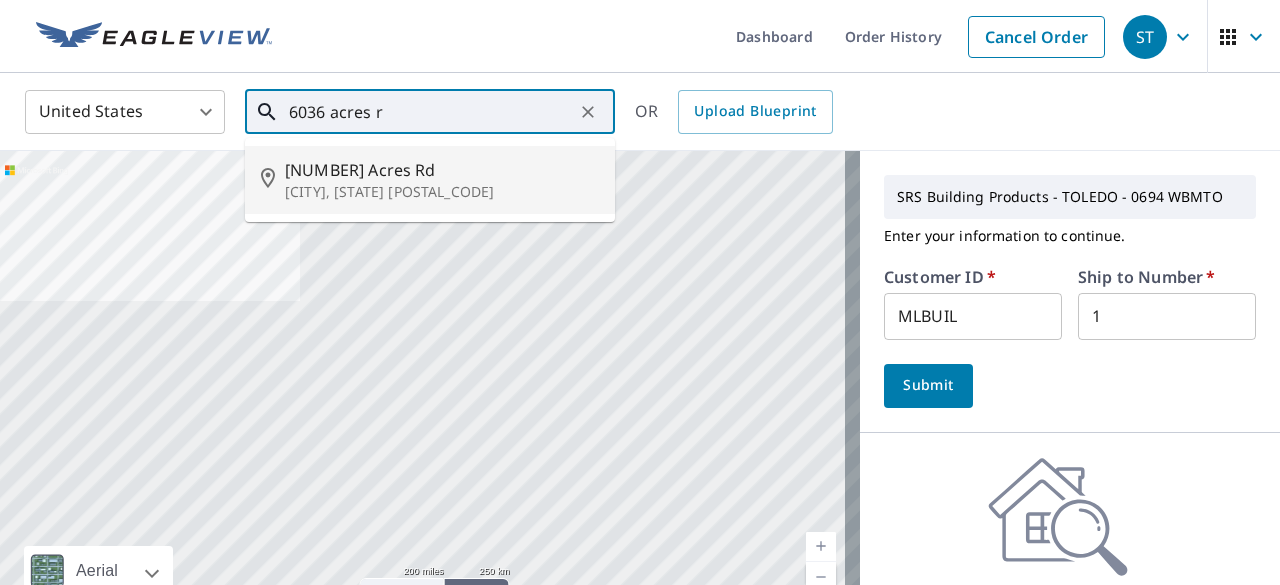click on "6036 Acres Rd" at bounding box center [442, 170] 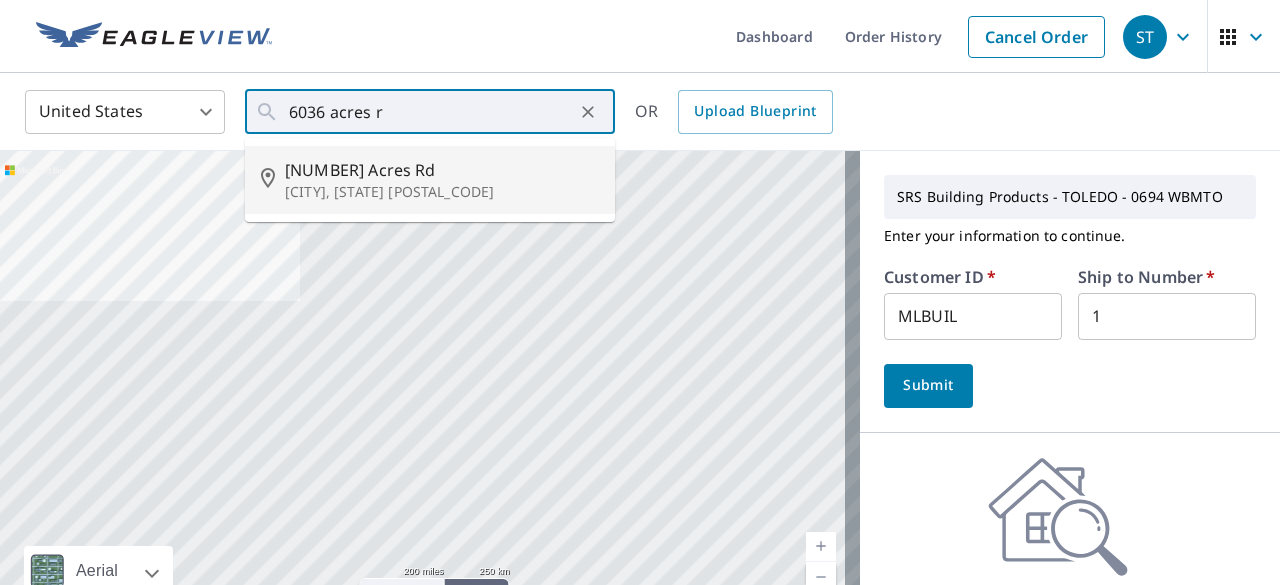 type on "6036 Acres Rd Sylvania, OH 43560" 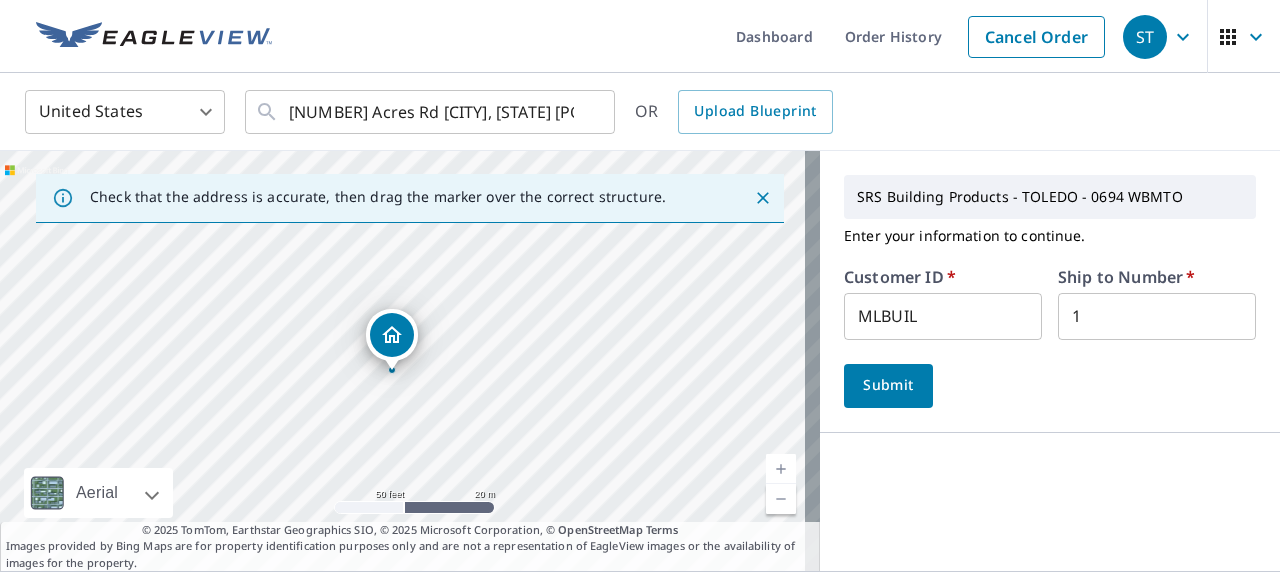 drag, startPoint x: 415, startPoint y: 340, endPoint x: 404, endPoint y: 353, distance: 17.029387 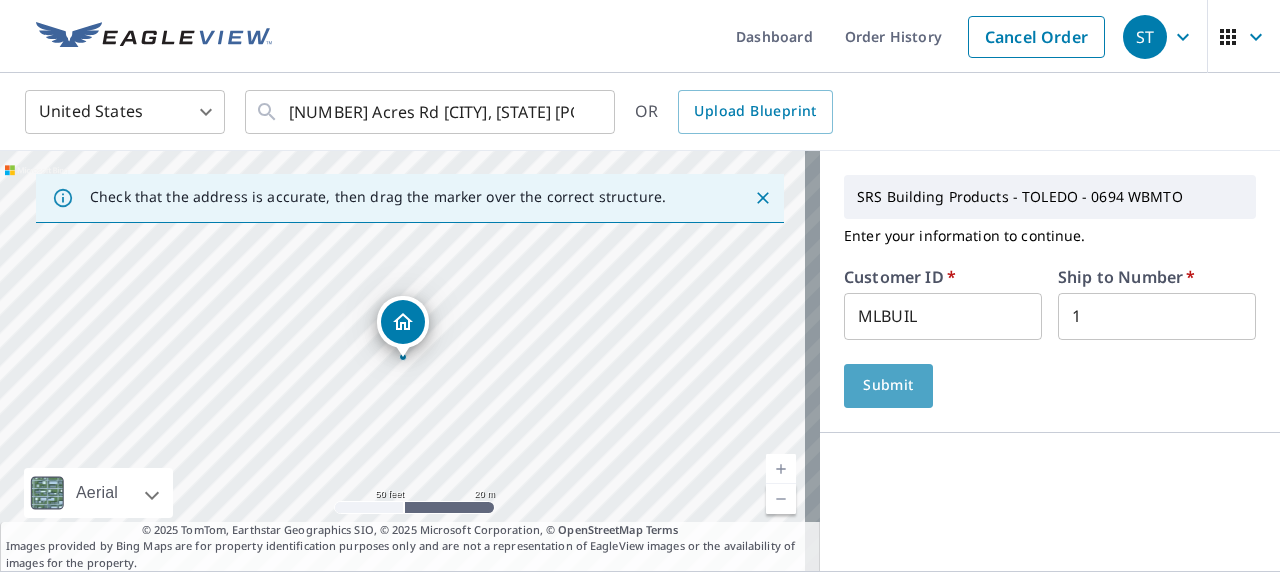 click on "Submit" at bounding box center [888, 385] 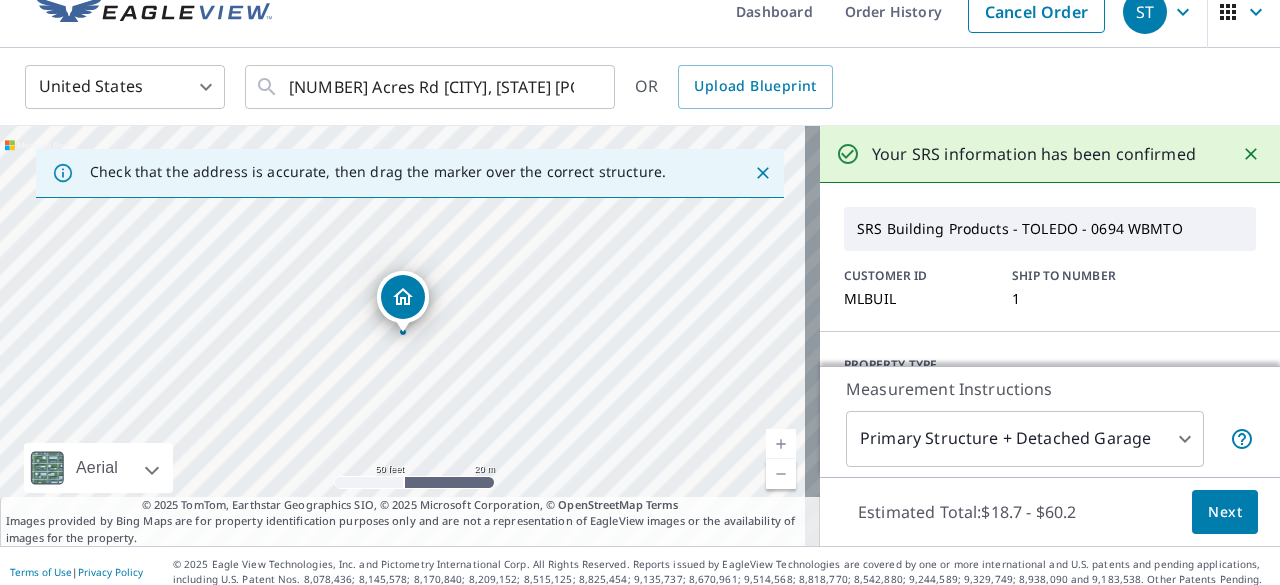 scroll, scrollTop: 36, scrollLeft: 0, axis: vertical 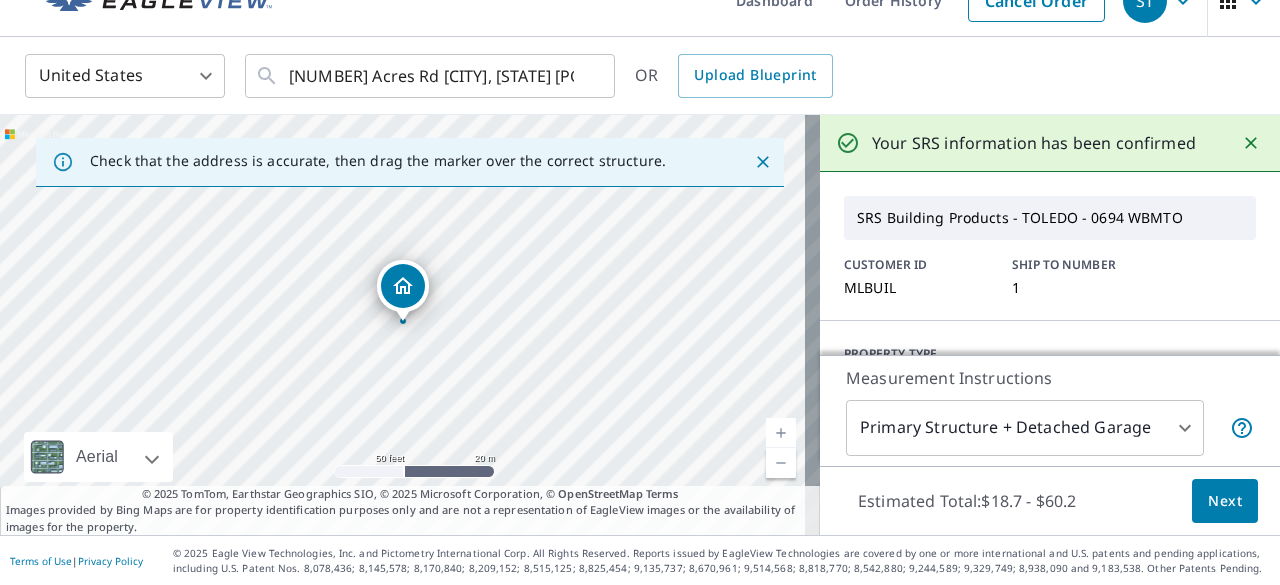 click on "ST ST
Dashboard Order History Cancel Order ST United States US ​ 6036 Acres Rd Sylvania, OH 43560 ​ OR Upload Blueprint Check that the address is accurate, then drag the marker over the correct structure. 6036 Acres Rd Sylvania, OH 43560 Aerial Road A standard road map Aerial A detailed look from above Labels Labels 50 feet 20 m © 2025 TomTom, © Vexcel Imaging, © 2025 Microsoft Corporation,  © OpenStreetMap Terms © 2025 TomTom, Earthstar Geographics SIO, © 2025 Microsoft Corporation, ©   OpenStreetMap   Terms Images provided by Bing Maps are for property identification purposes only and are not a representation of EagleView images or the availability of images for the property. Your SRS information has been confirmed SRS Building Products - TOLEDO - 0694 WBMTO CUSTOMER ID MLBUIL SHIP TO NUMBER 1 PROPERTY TYPE Residential Commercial Multi-Family This is a complex BUILDING ID 6036 Acres Rd, Sylvania, OH, 43560 Full House Products New Full House™ $90.3 Roof Products New Premium $18.7 - $60.2 8" at bounding box center [640, 292] 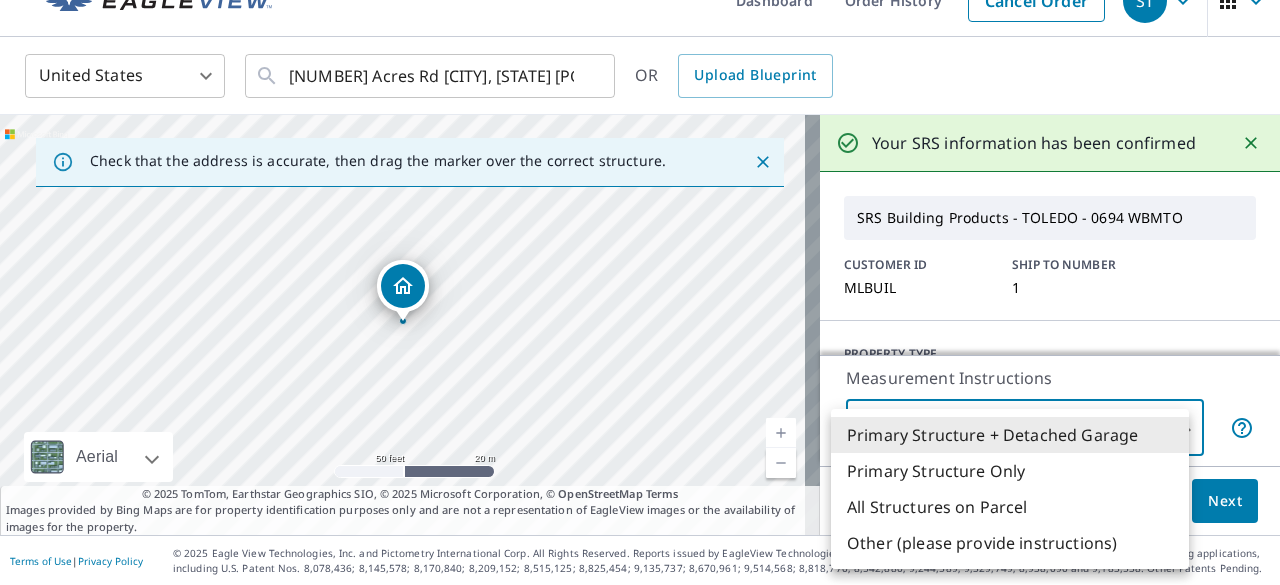 click on "Primary Structure Only" at bounding box center (1010, 471) 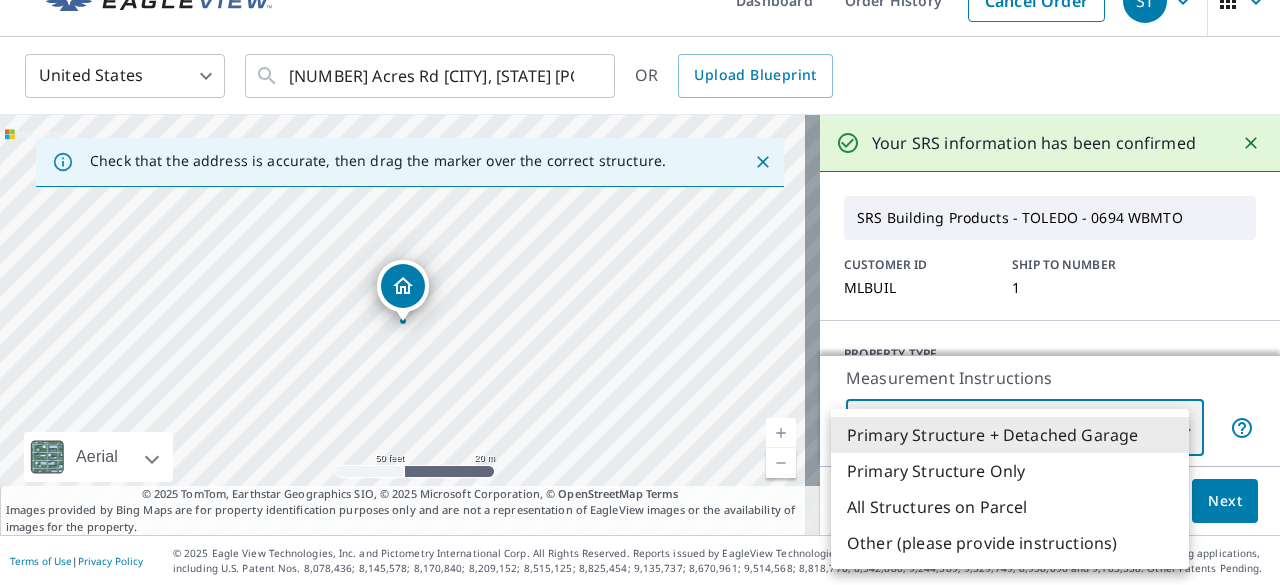 type on "2" 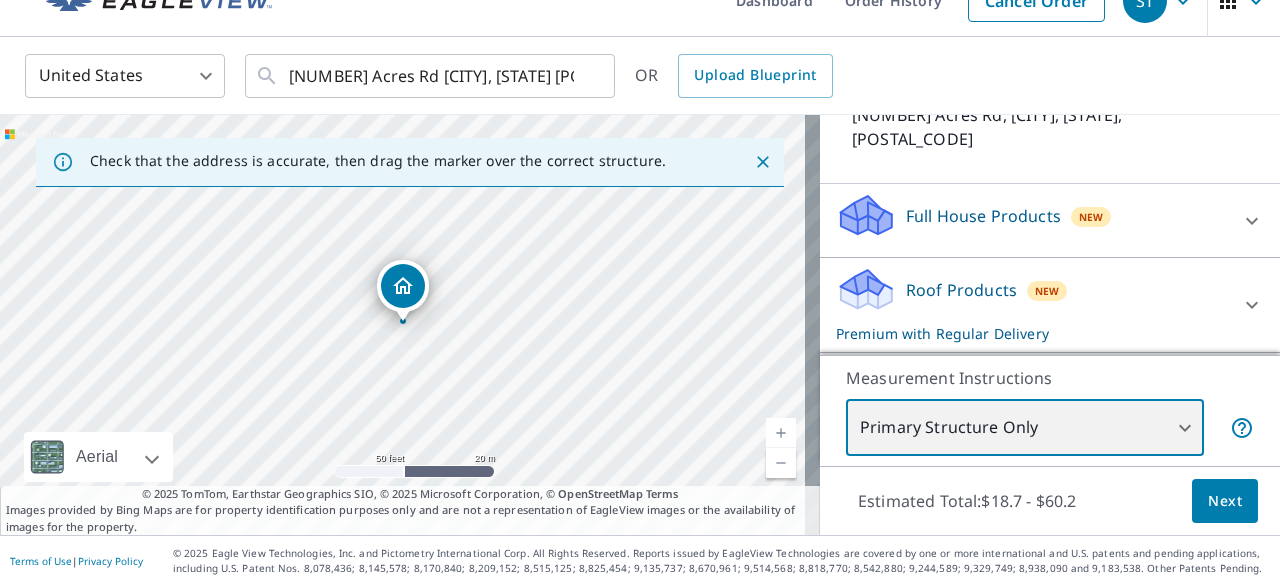 scroll, scrollTop: 400, scrollLeft: 0, axis: vertical 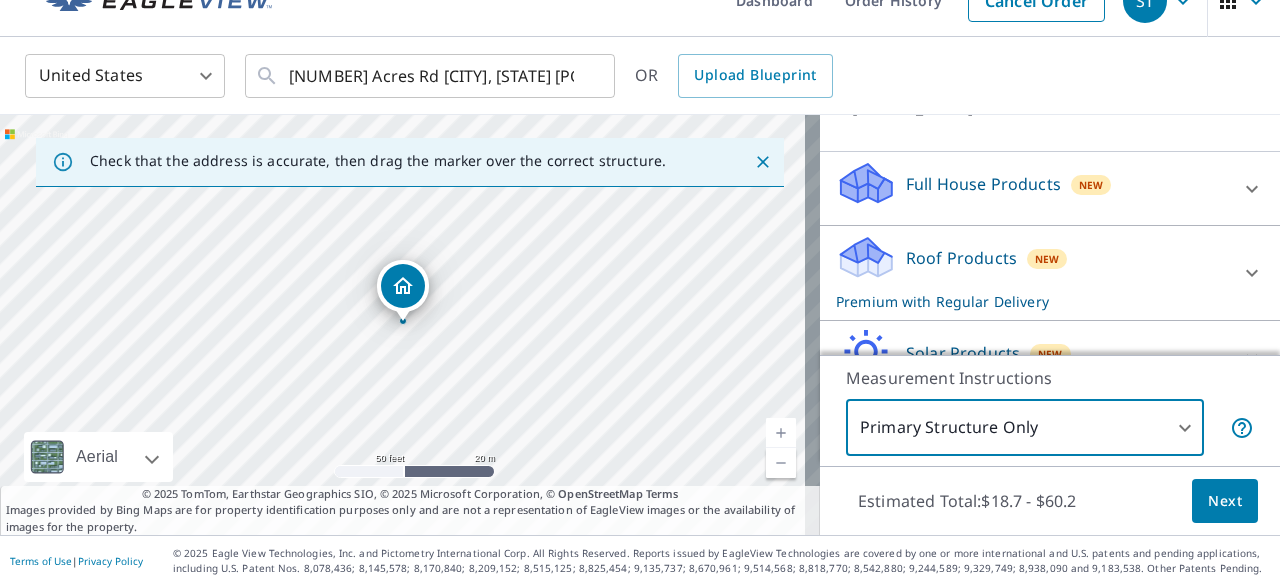 click on "Roof Products New Premium with Regular Delivery" at bounding box center [1032, 273] 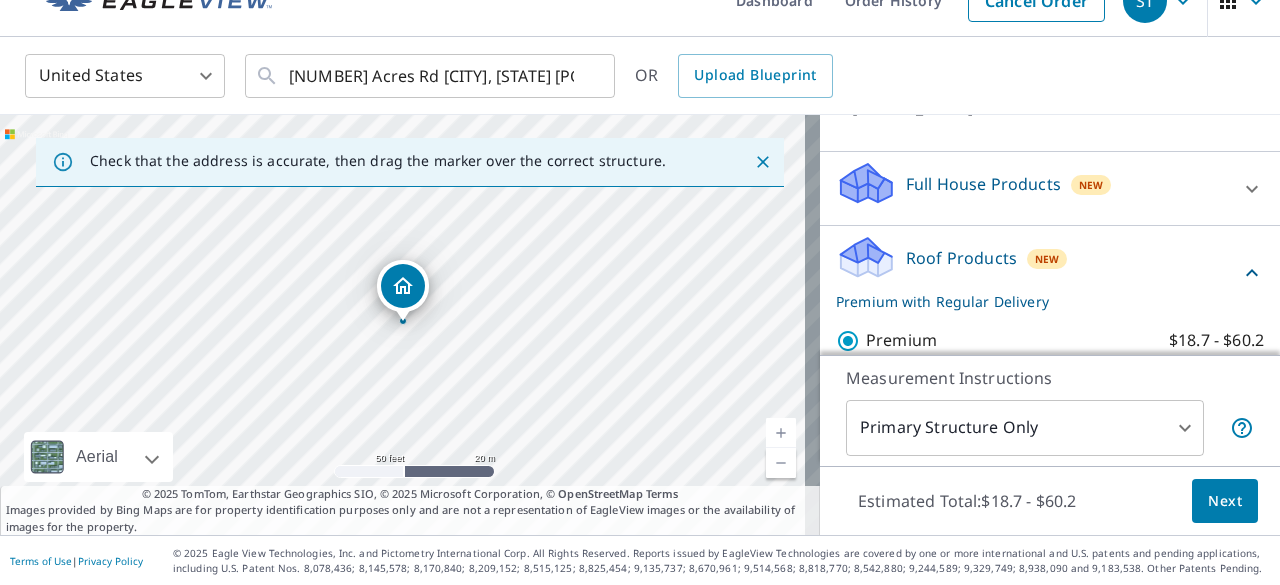 scroll, scrollTop: 500, scrollLeft: 0, axis: vertical 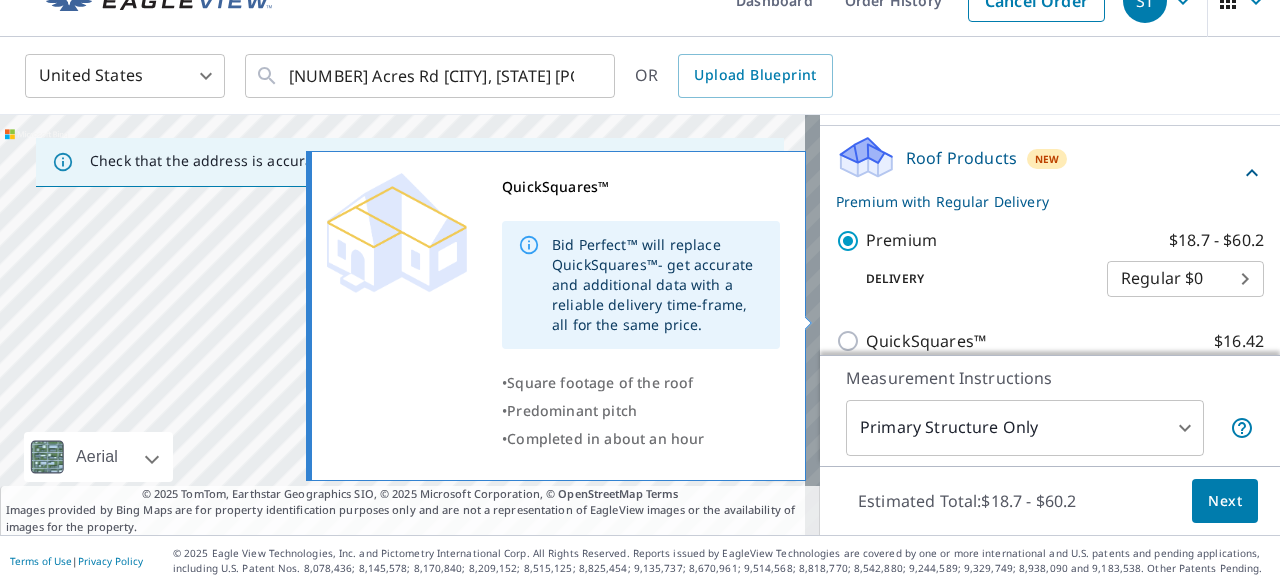 click on "QuickSquares™" at bounding box center (926, 341) 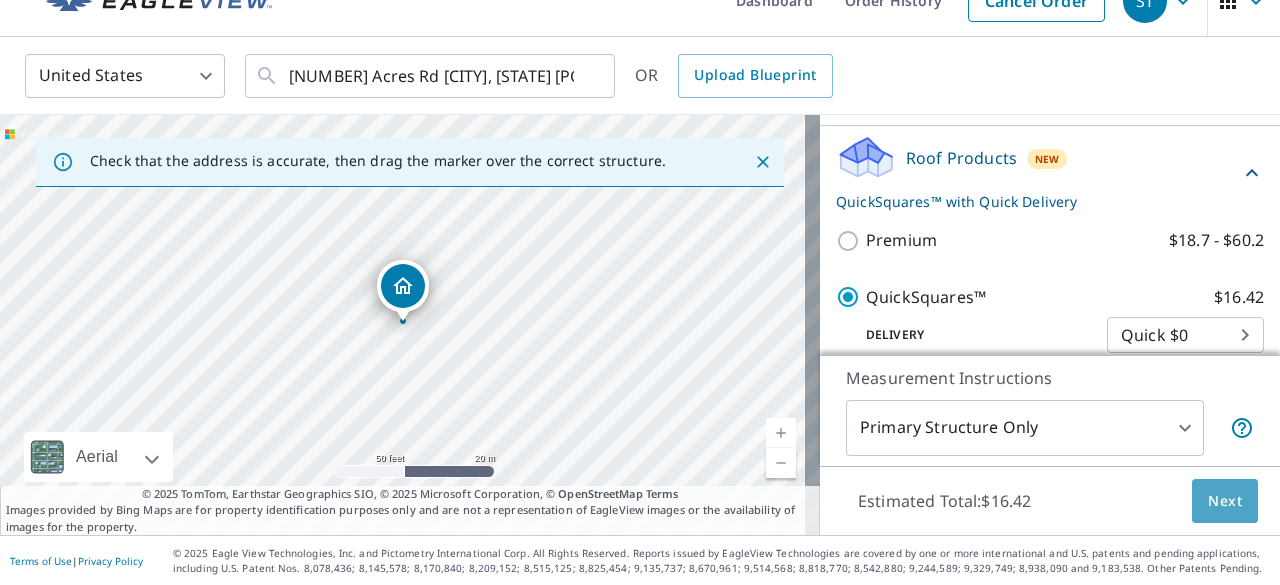 click on "Next" at bounding box center [1225, 501] 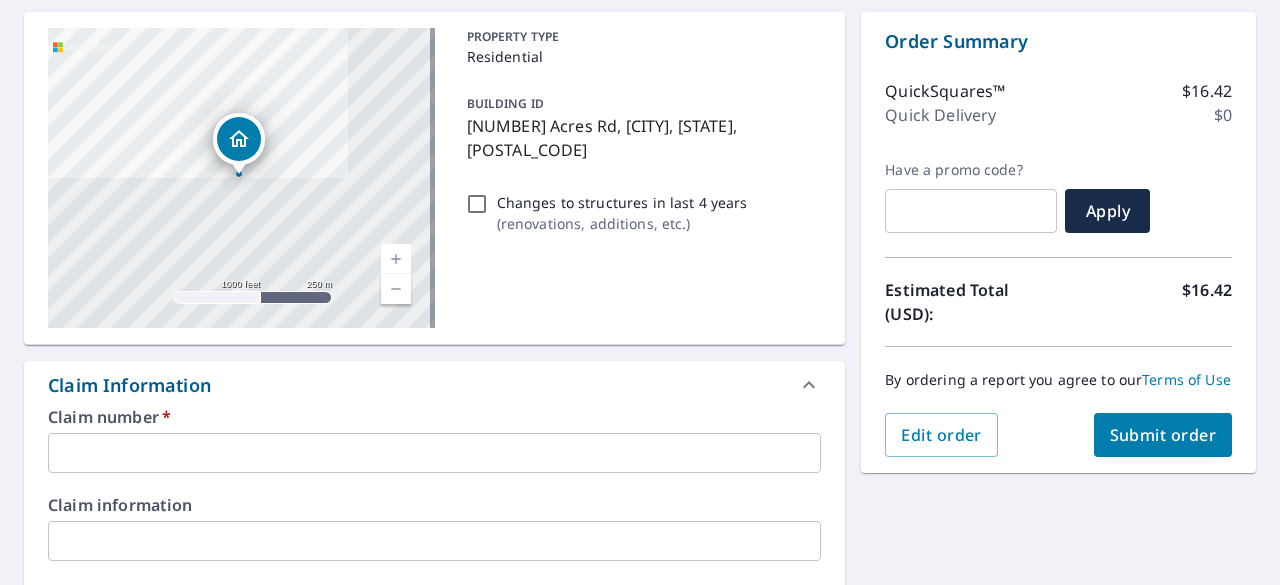 scroll, scrollTop: 336, scrollLeft: 0, axis: vertical 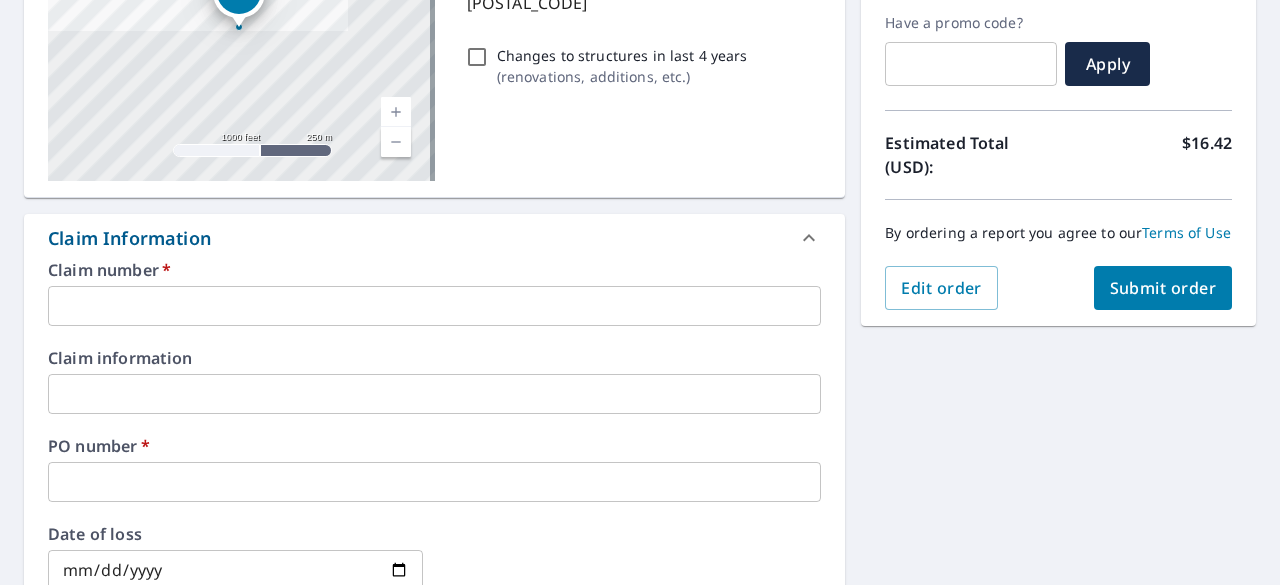 click at bounding box center (434, 306) 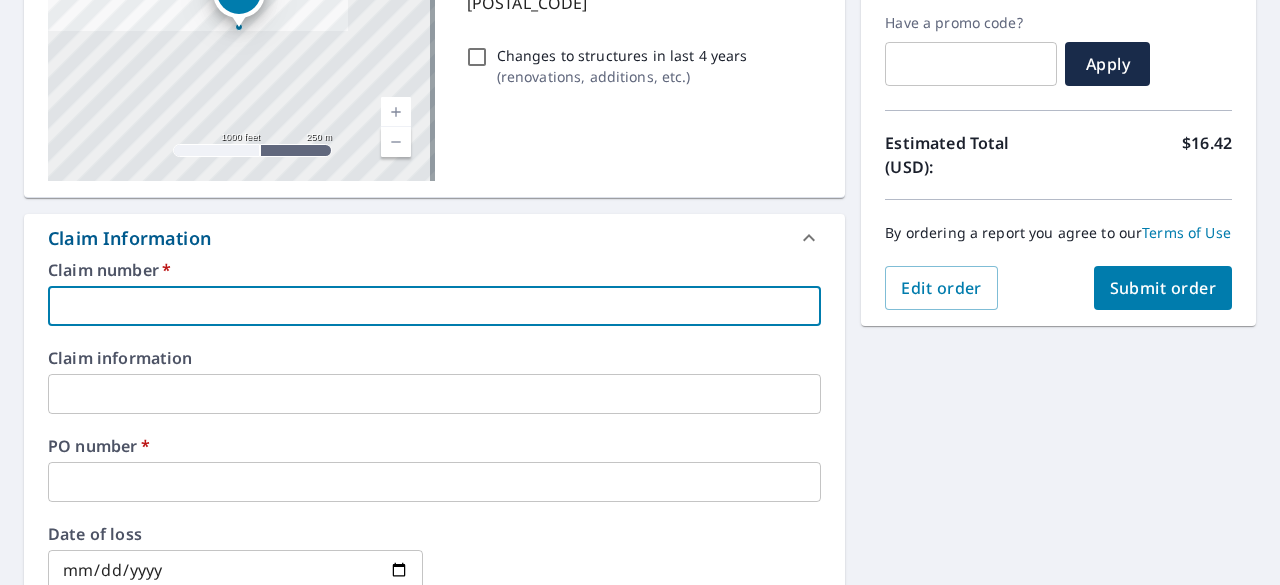 type on "m" 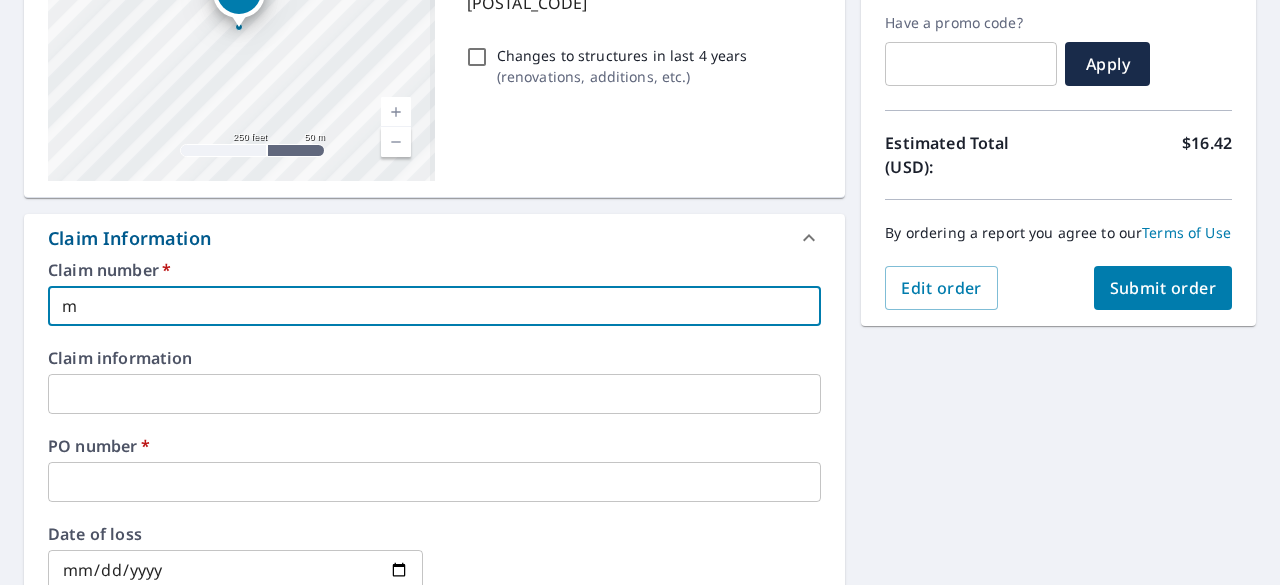type on "ml" 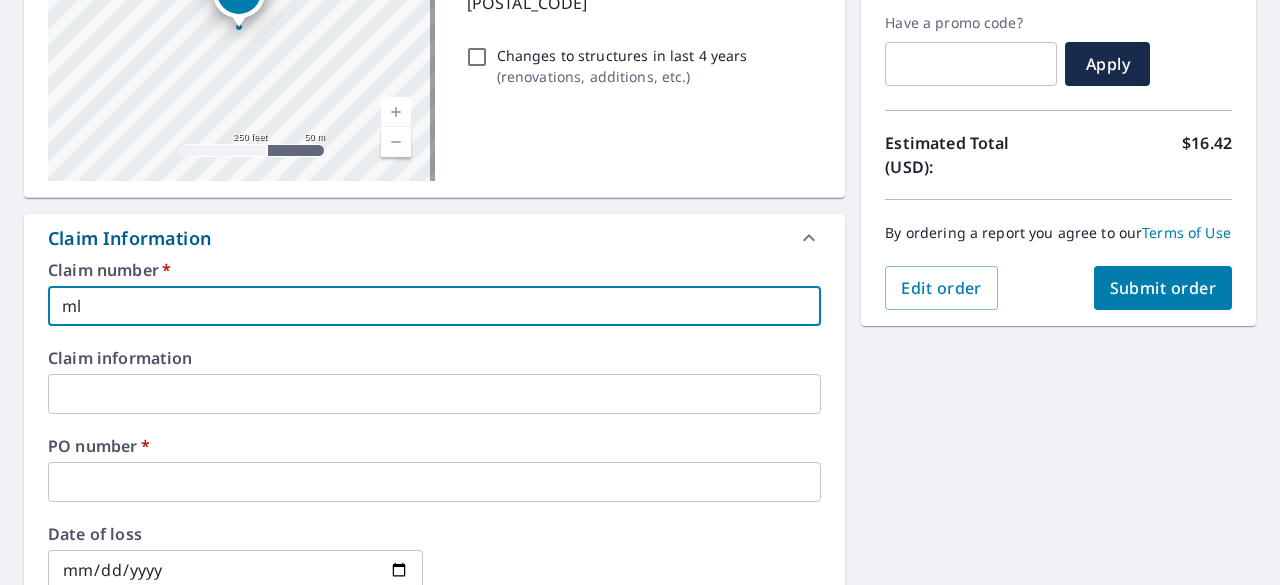 type on "MLBUIL - 4928 STATESVILLE" 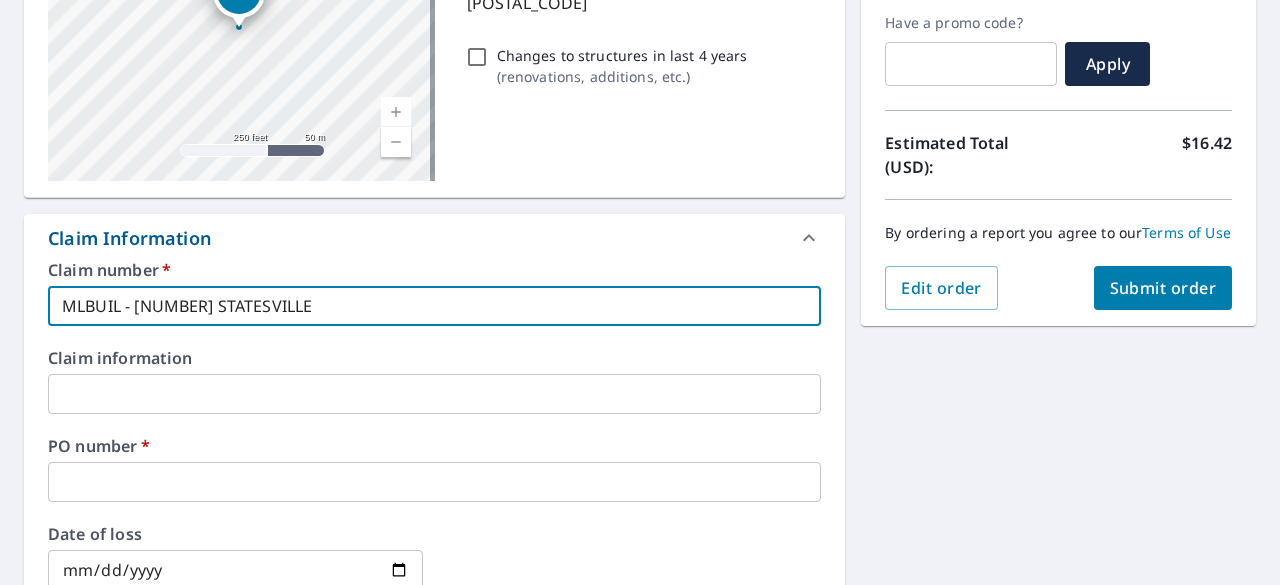 checkbox on "true" 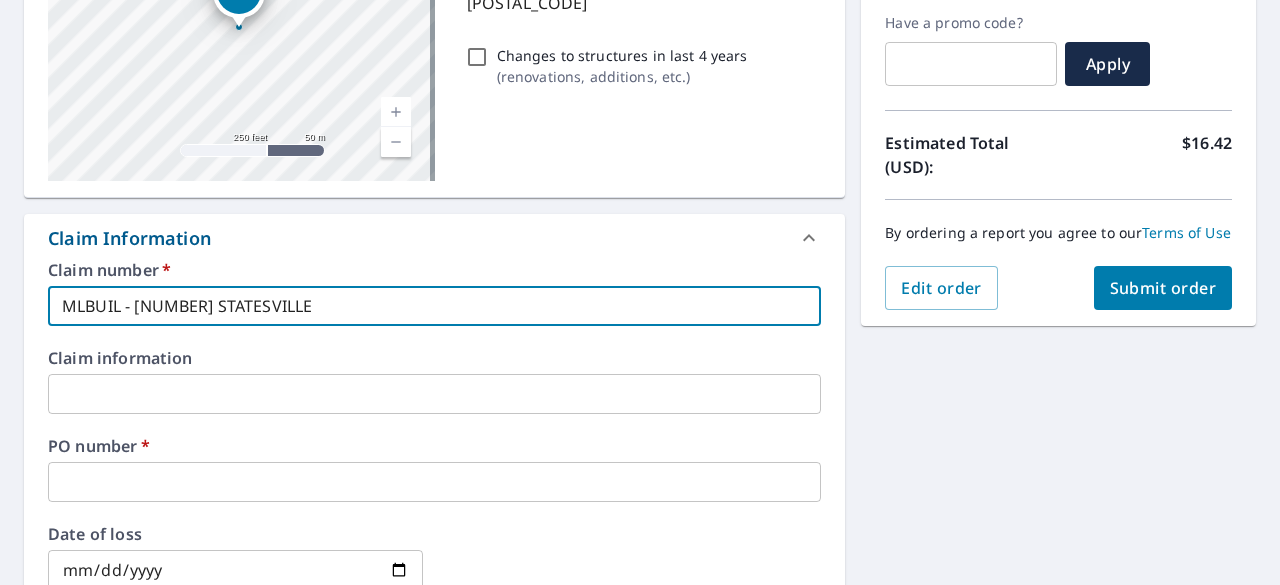 drag, startPoint x: 330, startPoint y: 306, endPoint x: 136, endPoint y: 329, distance: 195.35864 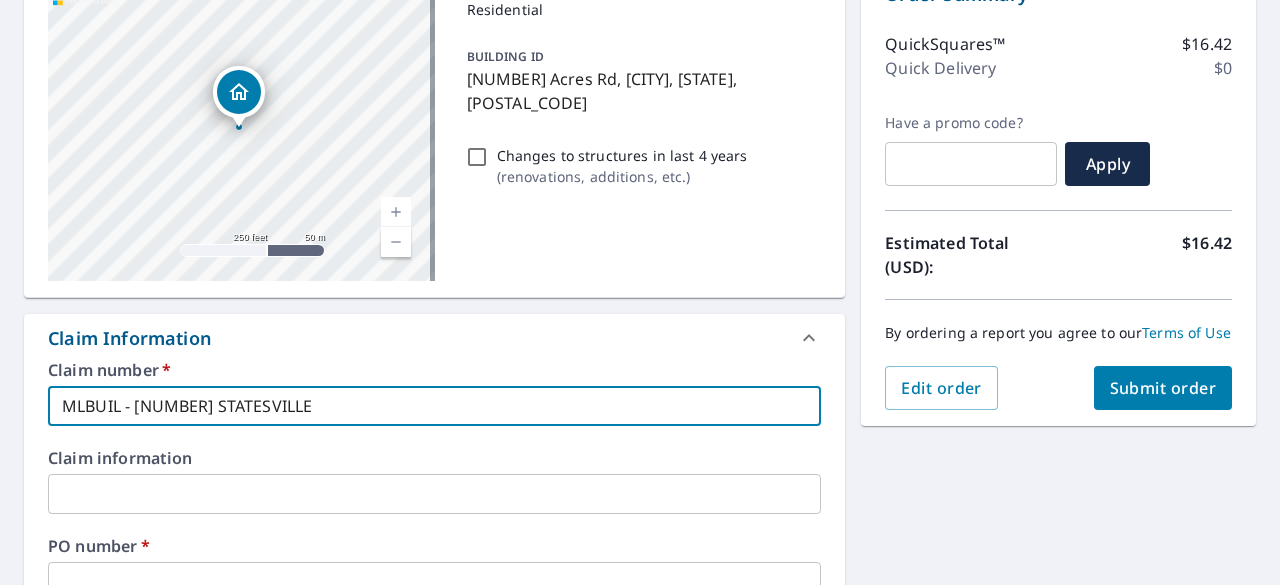 type on "MLBUIL - 6" 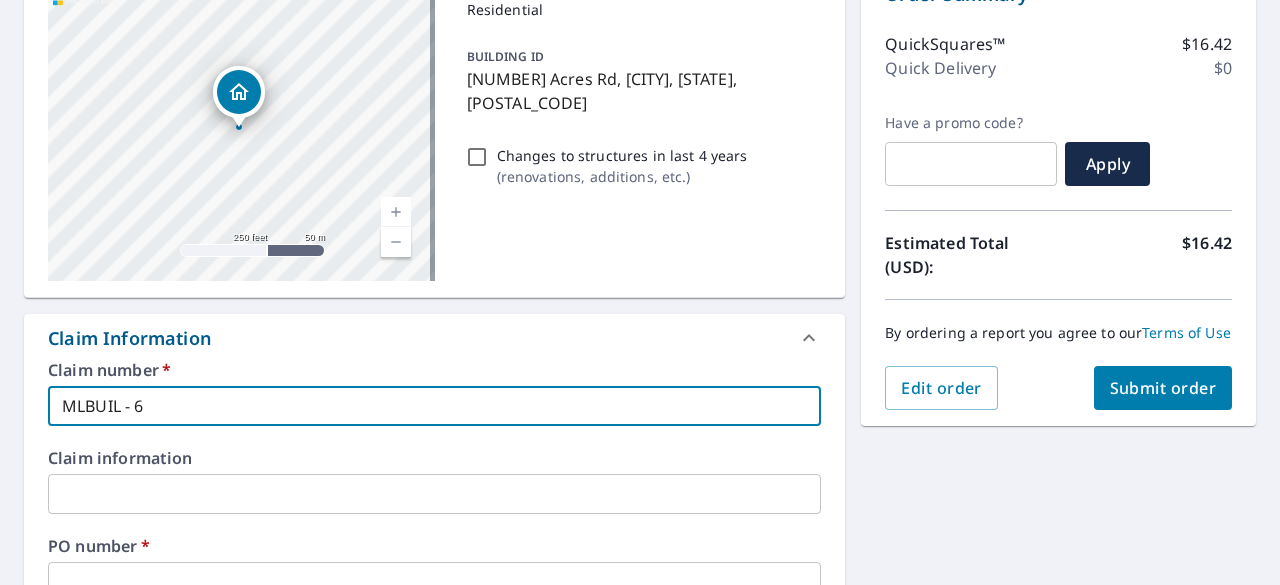 type on "MLBUIL - 60" 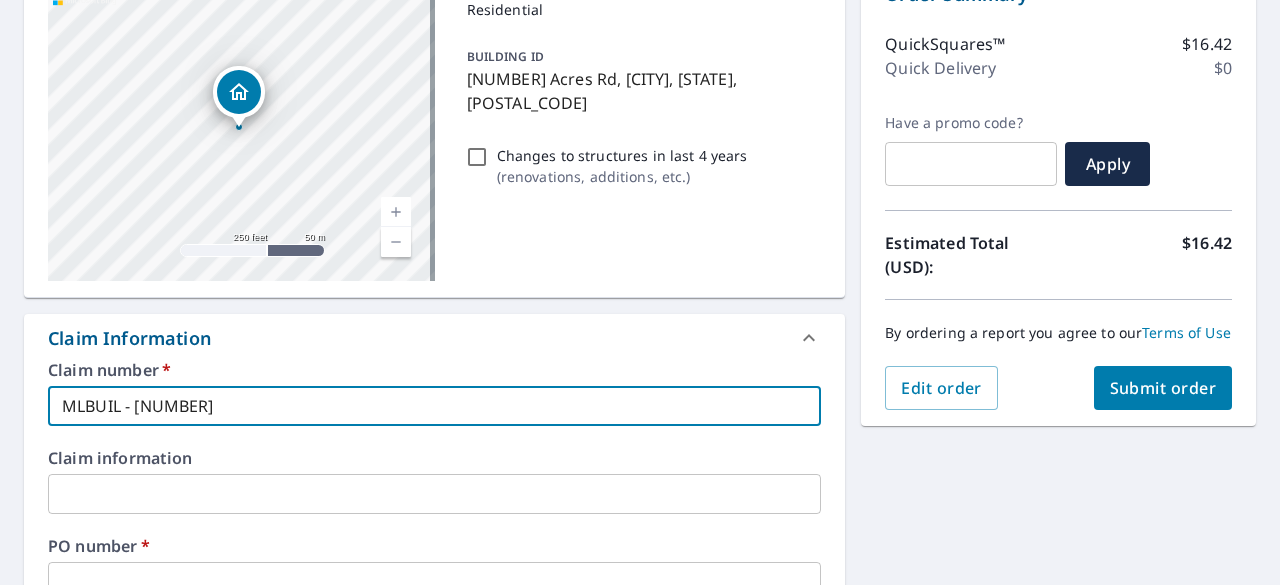 type on "MLBUIL - 603" 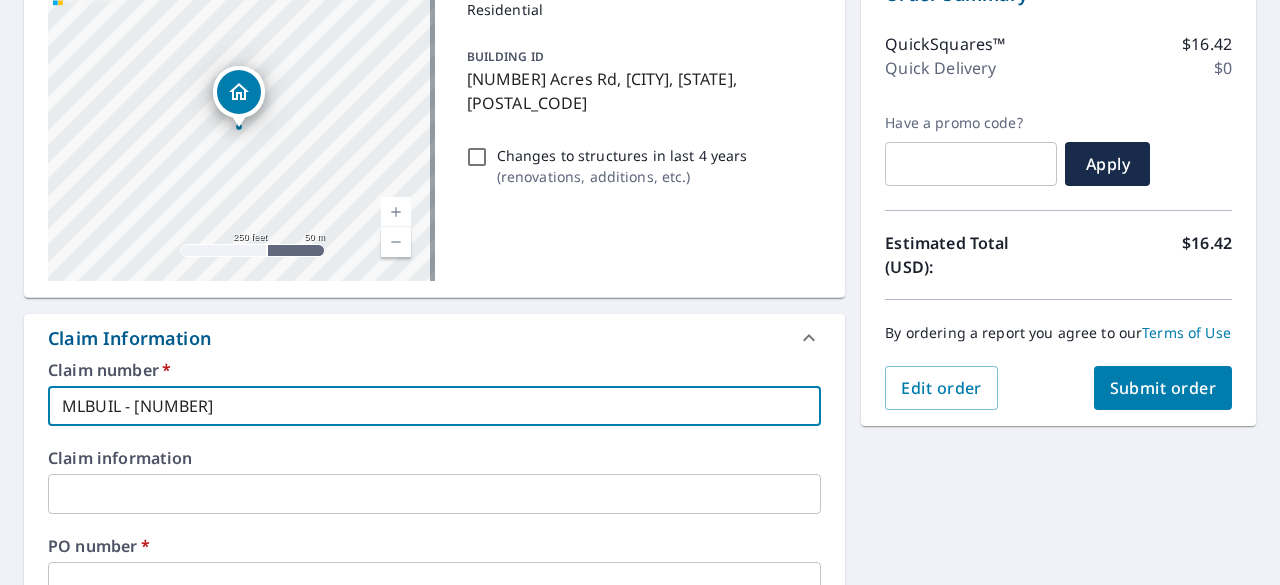type on "MLBUIL - 6036" 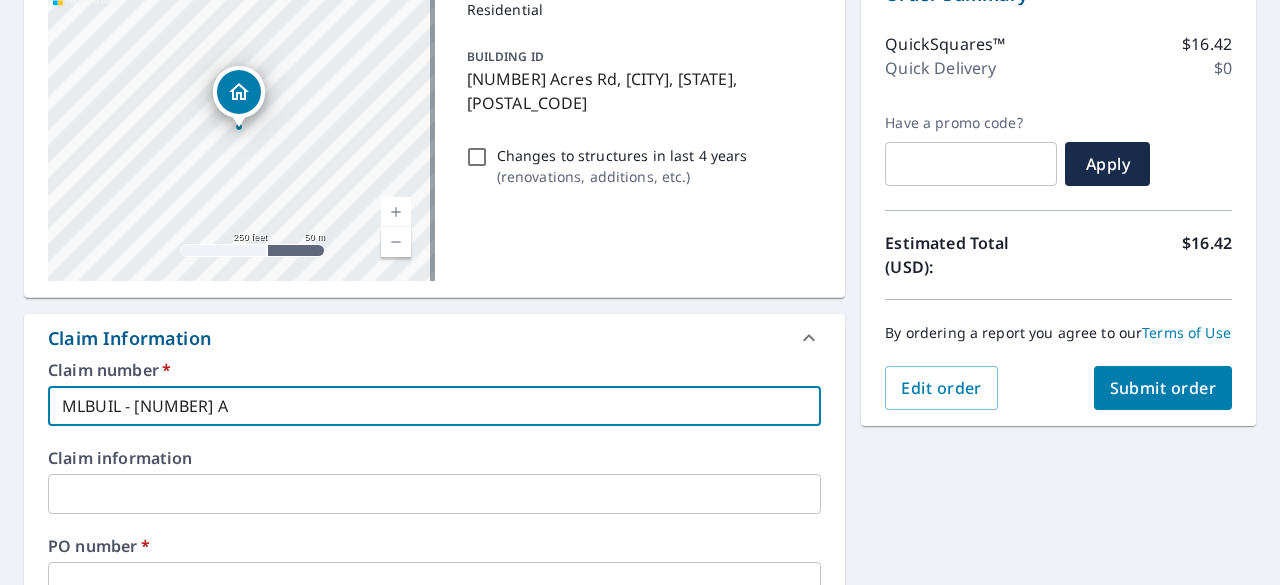 type on "MLBUIL - 6036 AC" 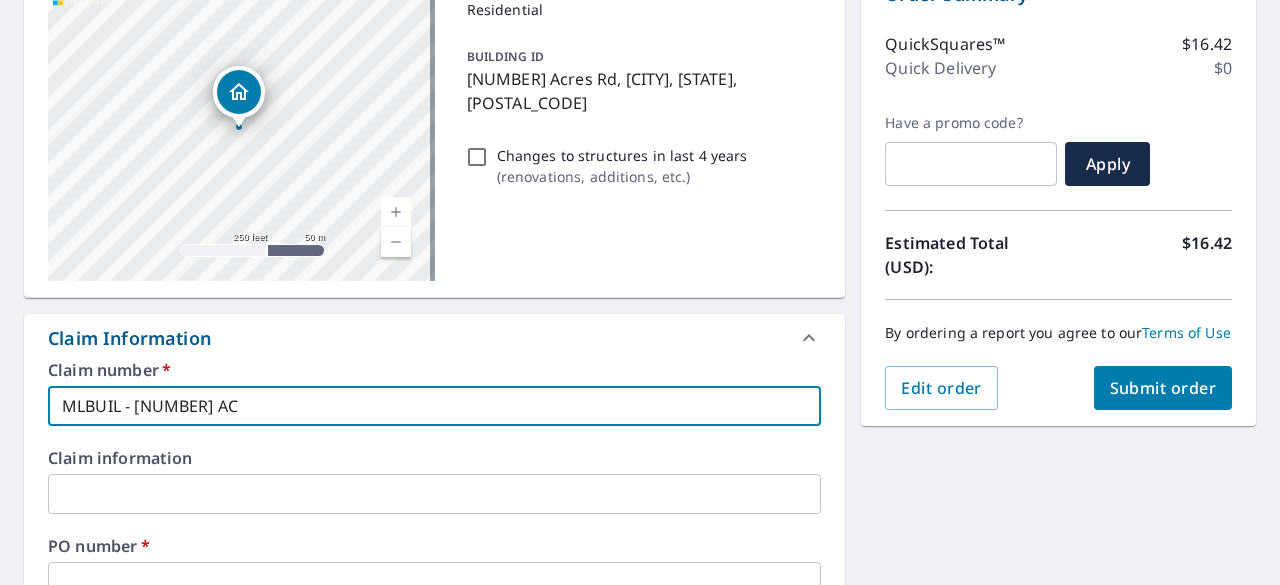 type on "MLBUIL - 6036 ACR" 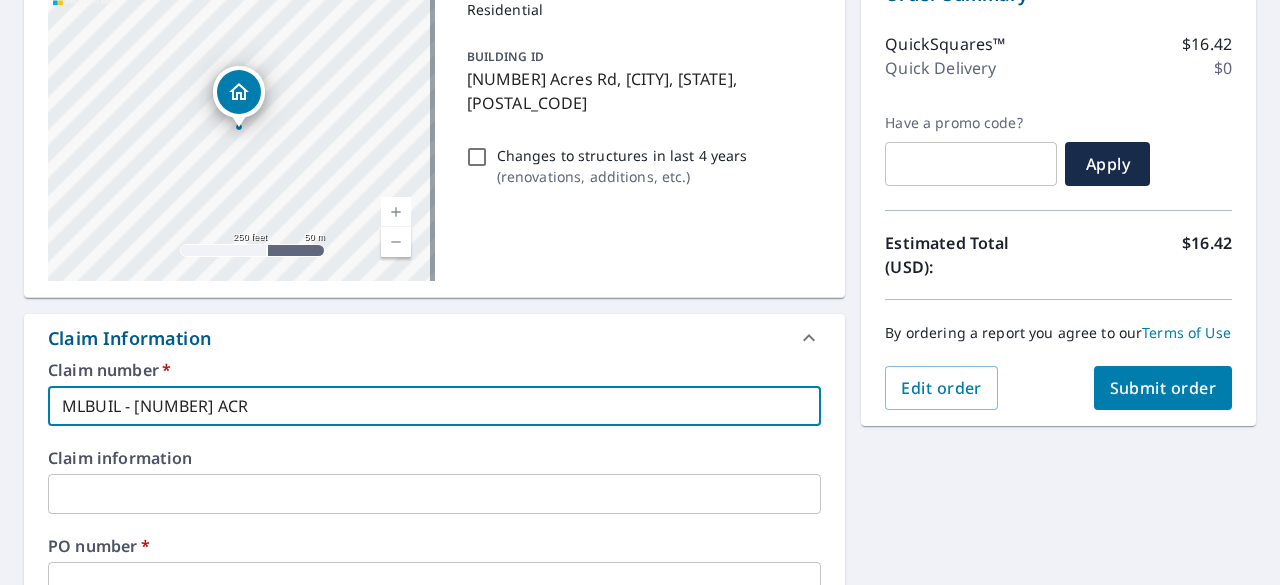 type on "MLBUIL - 6036 ACRE" 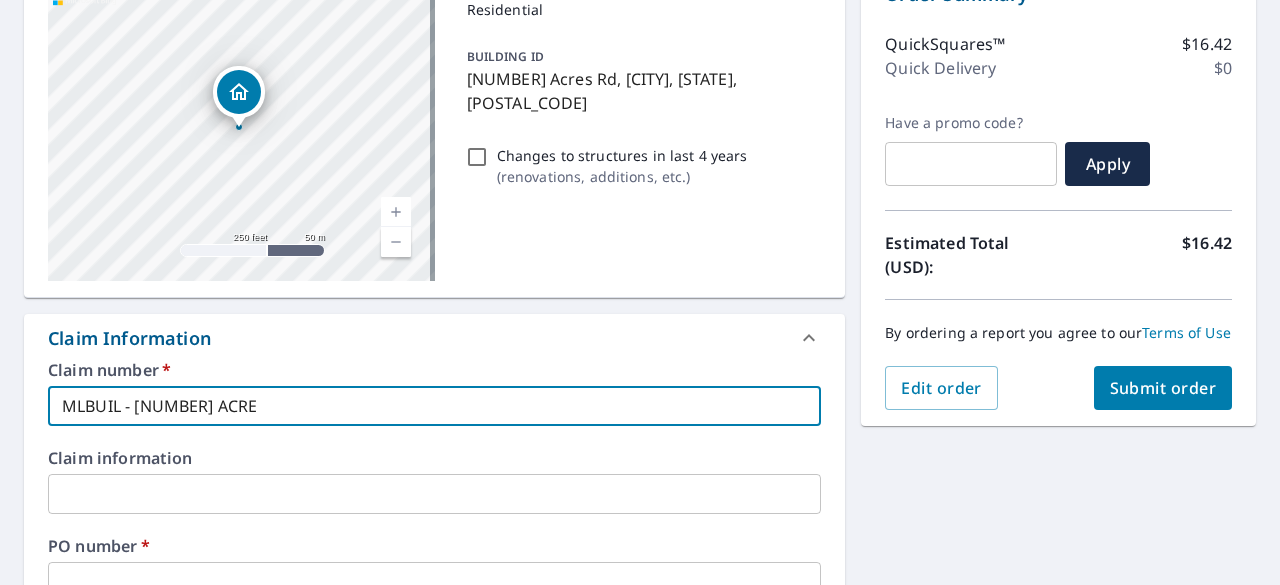 type on "MLBUIL - 6036 ACRES" 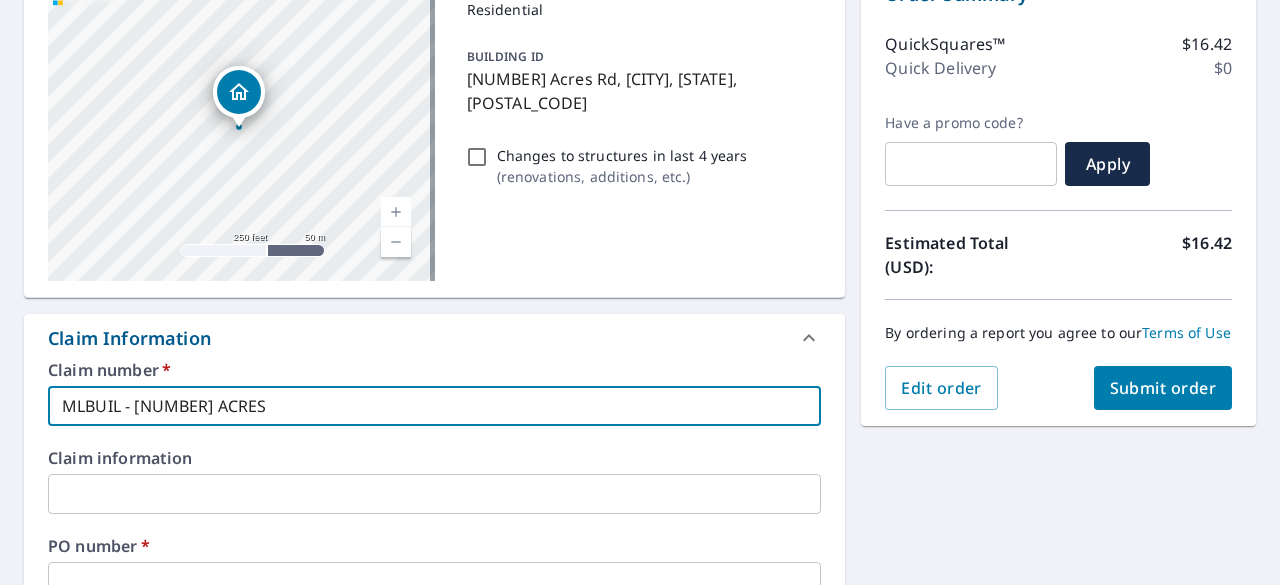 type on "MLBUIL - 6036 ACRES" 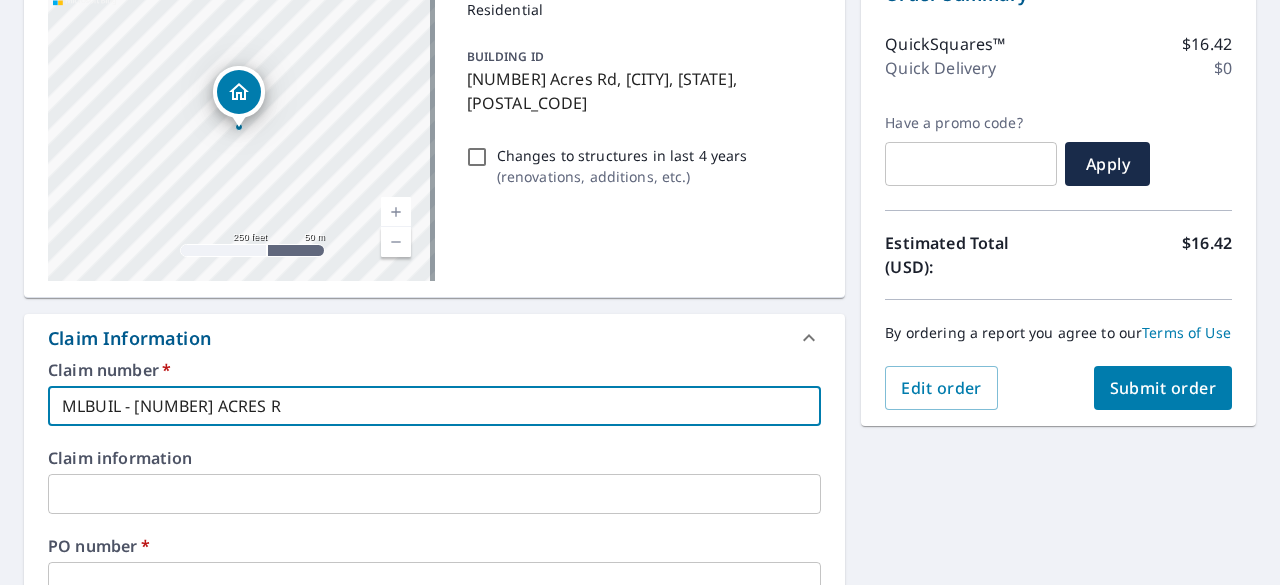 type on "MLBUIL - 6036 ACRES RD" 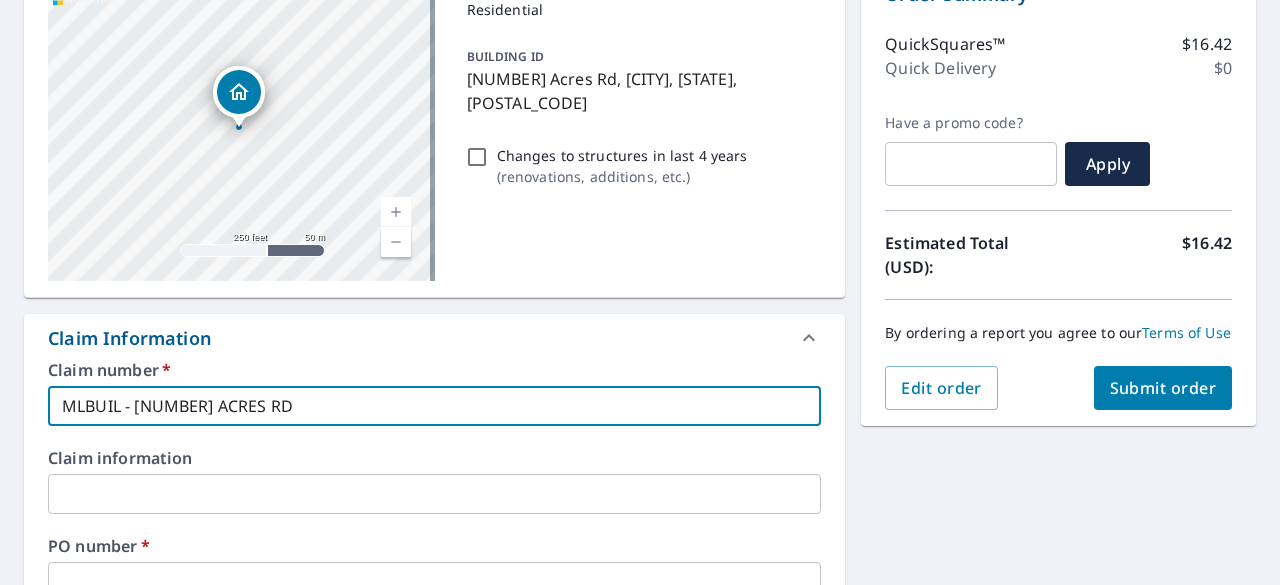 type on "MLBUIL - 6036 ACRES RD" 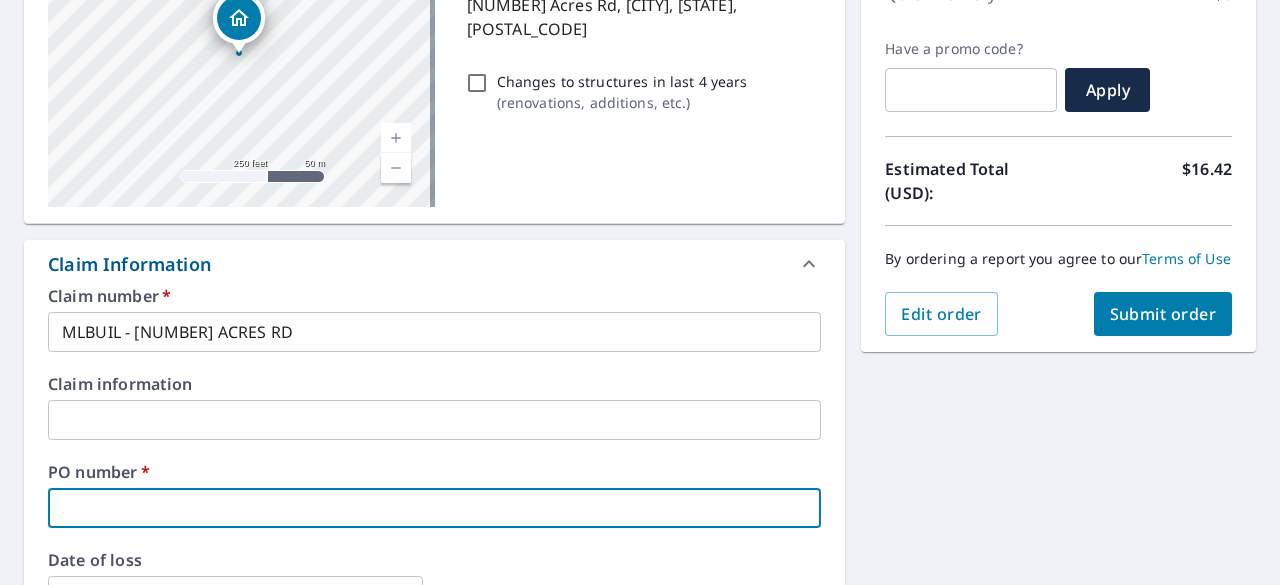 scroll, scrollTop: 336, scrollLeft: 0, axis: vertical 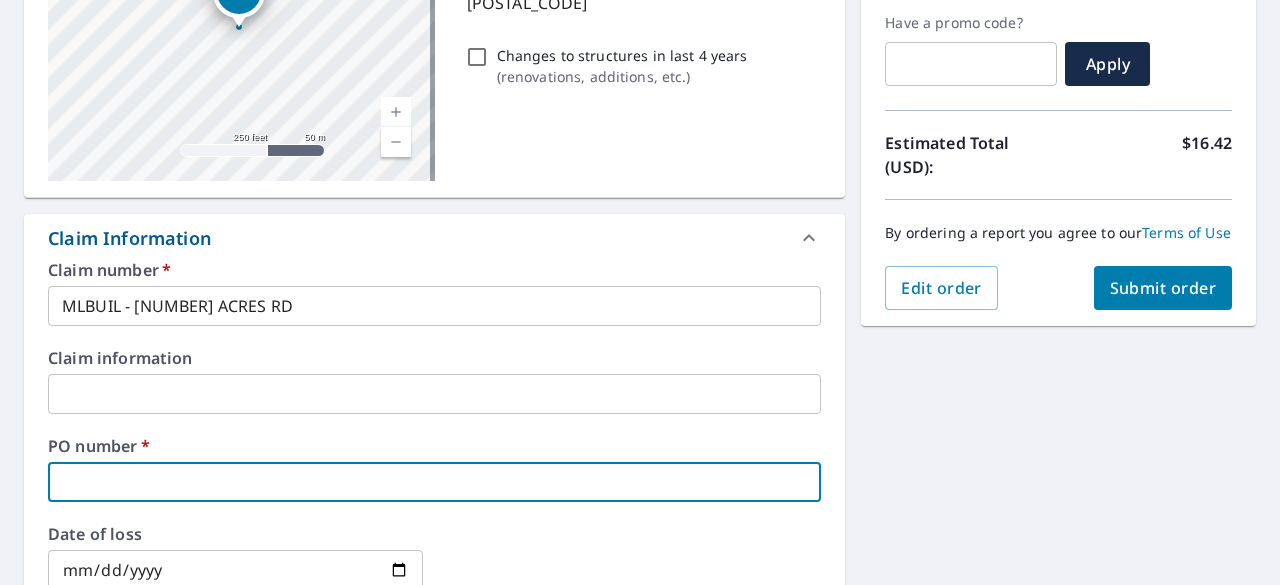 type on "6" 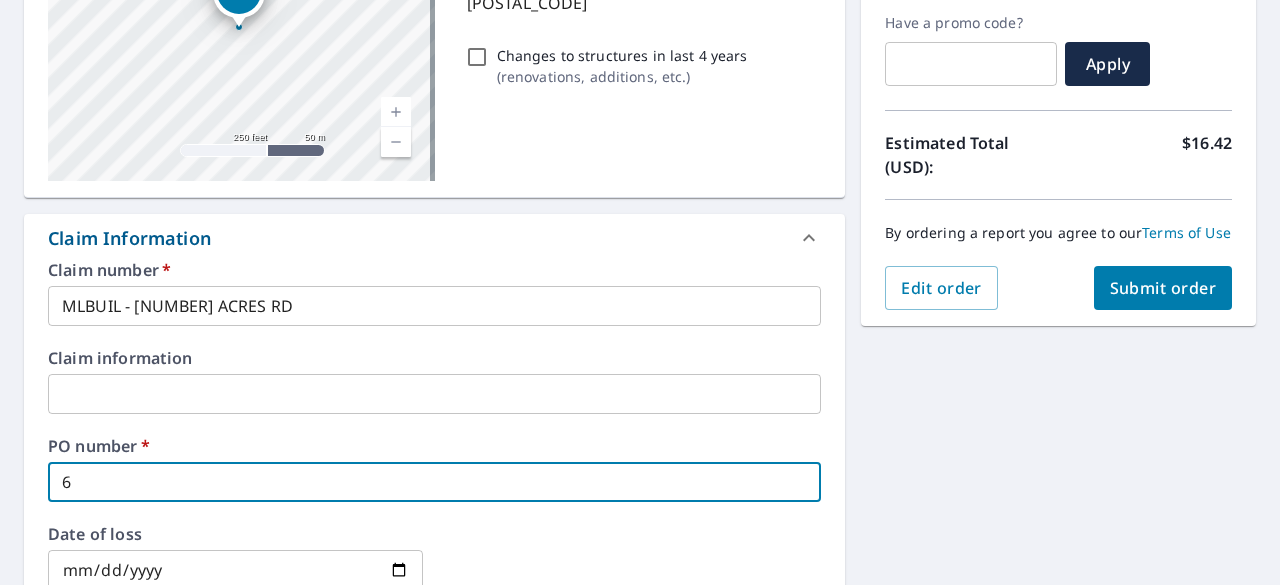 type on "60" 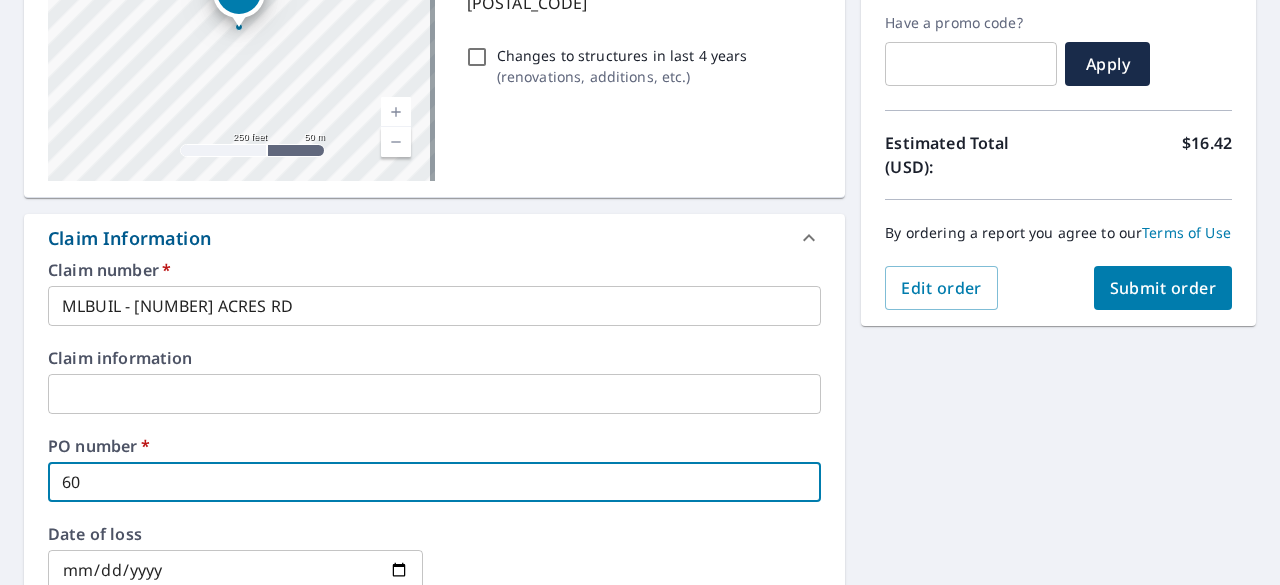 type on "603" 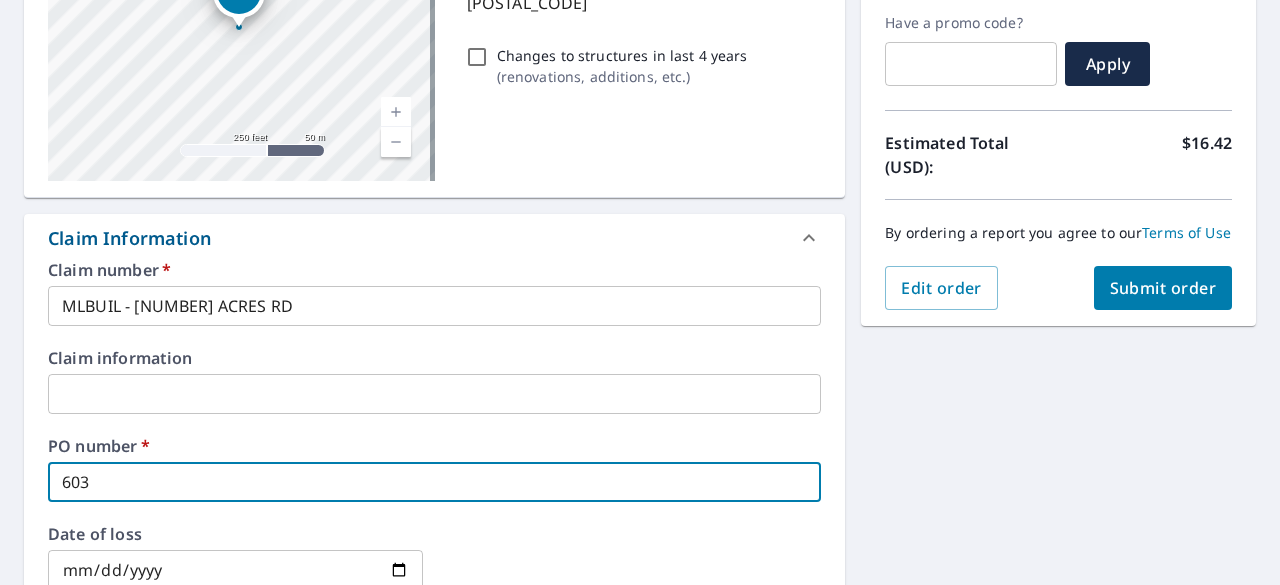 type on "6036" 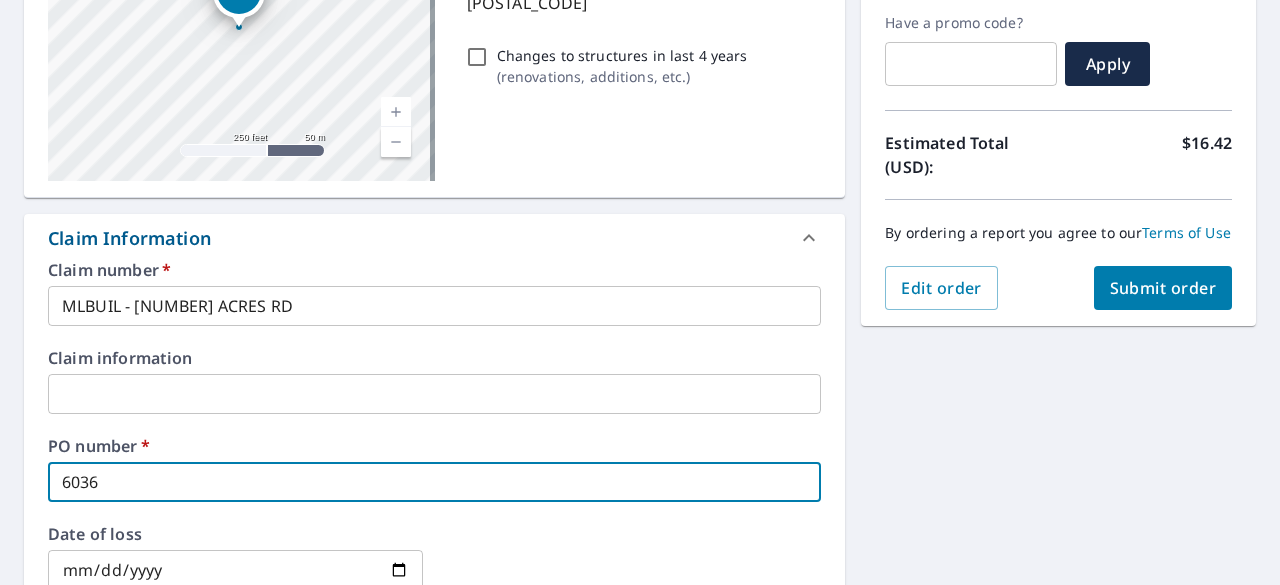 type on "6036" 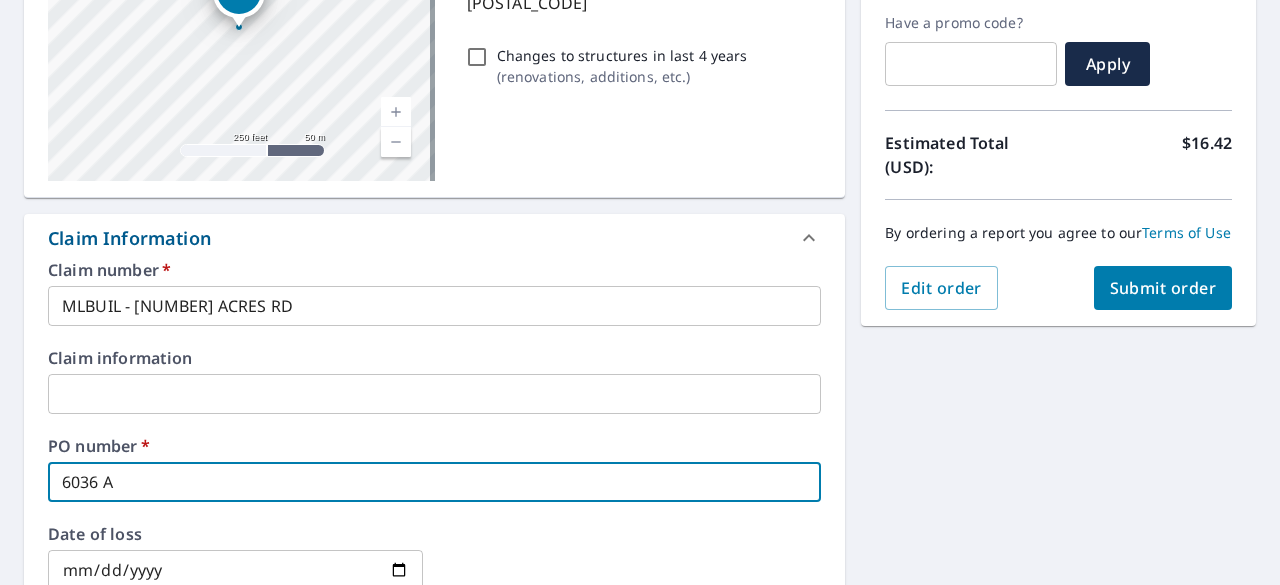 type on "6036 AC" 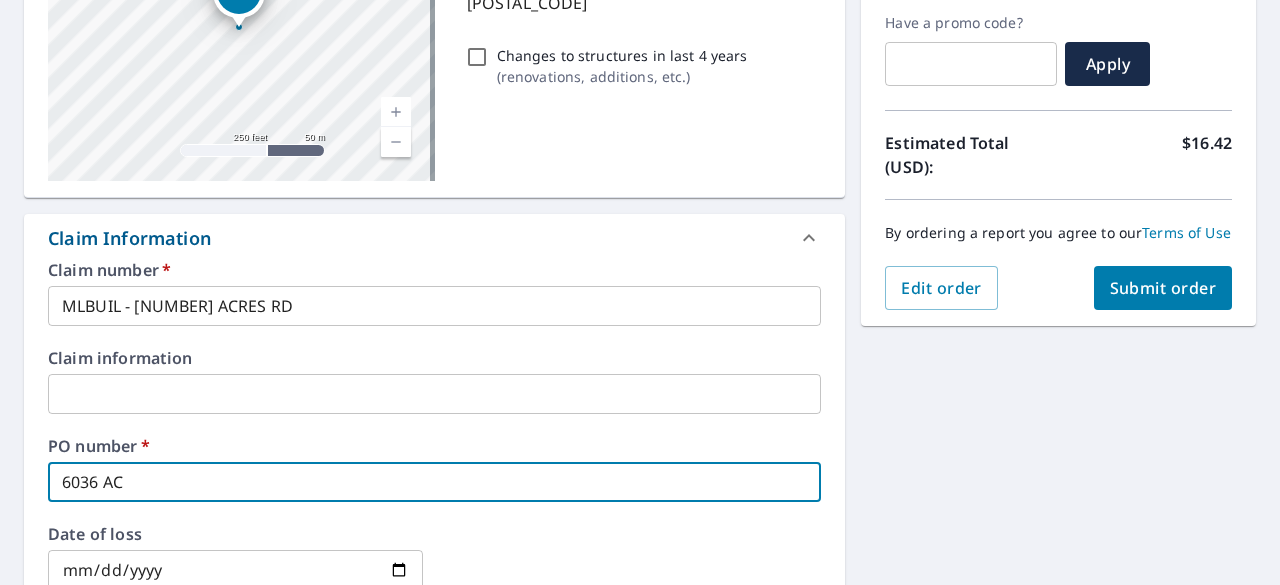 type on "6036 ACR" 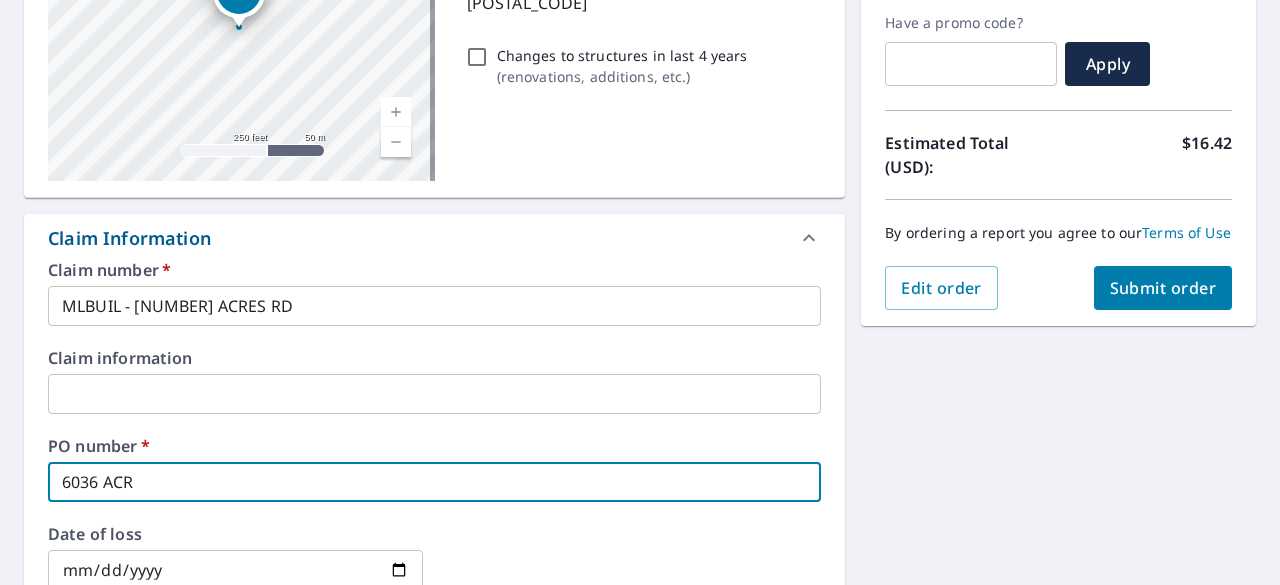 type on "6036 ACRE" 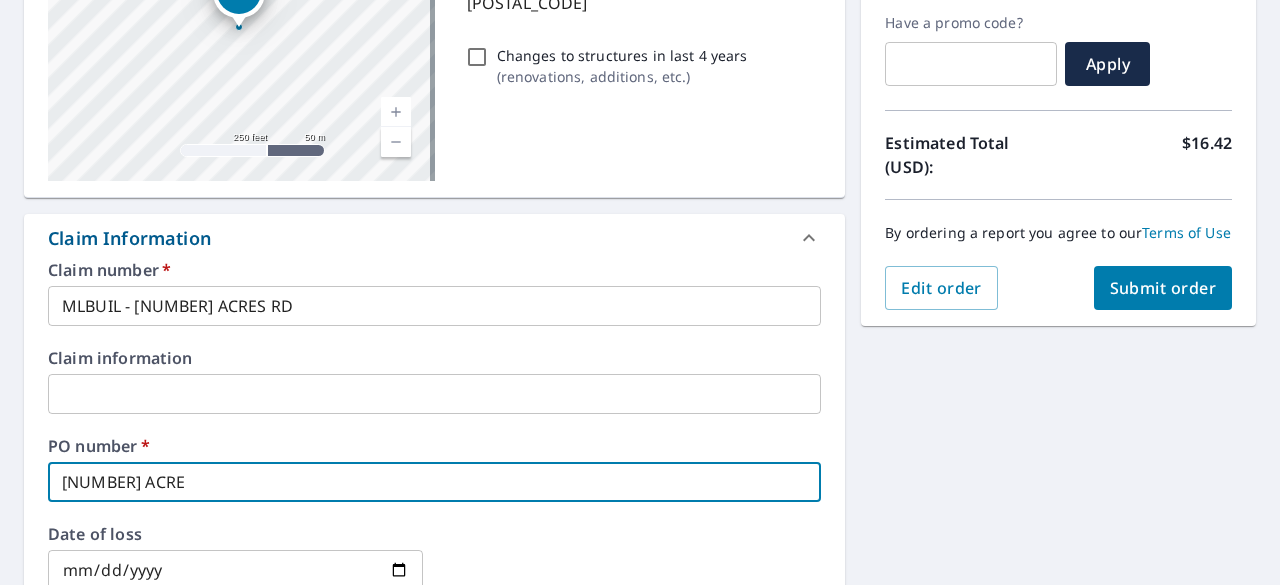 type on "6036 ACRES" 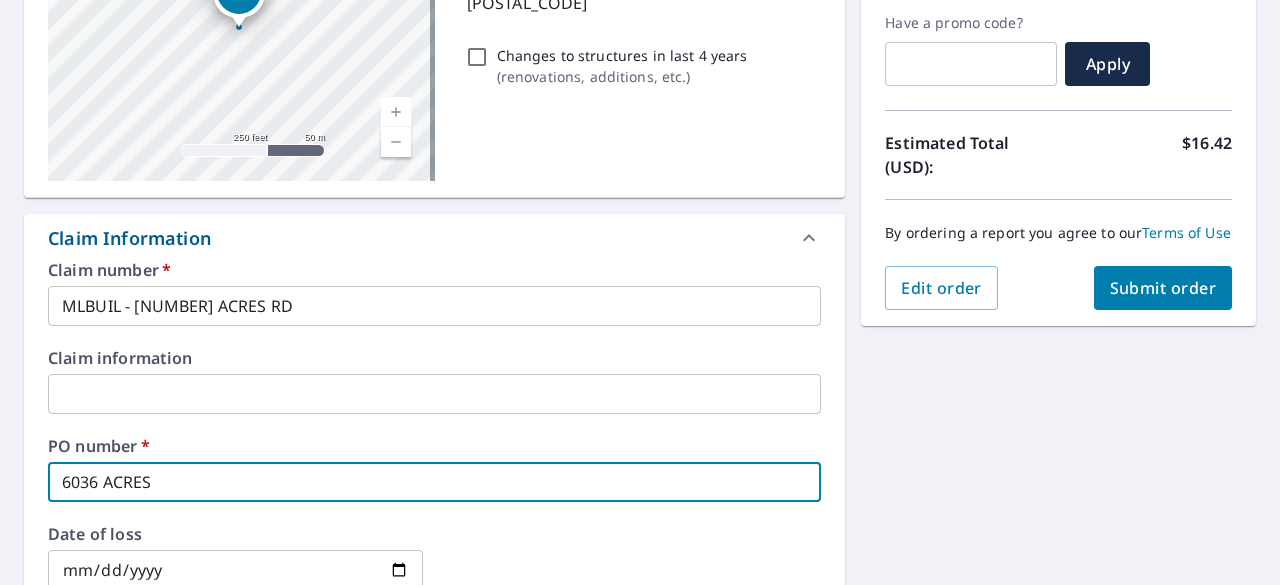 type on "6036 ACRES" 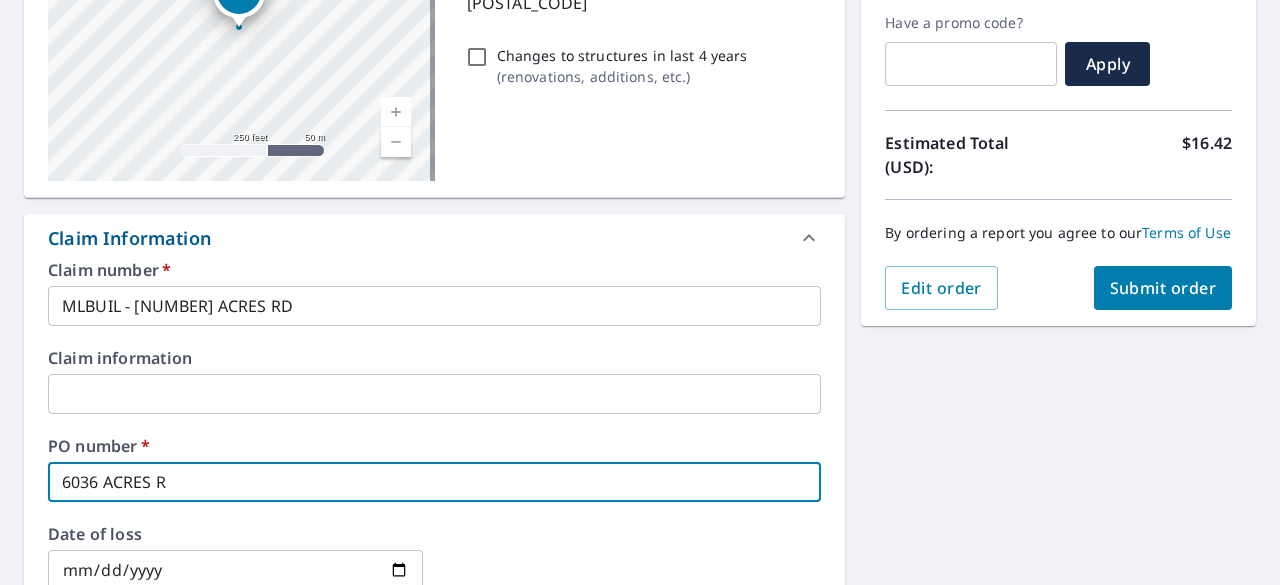 checkbox on "true" 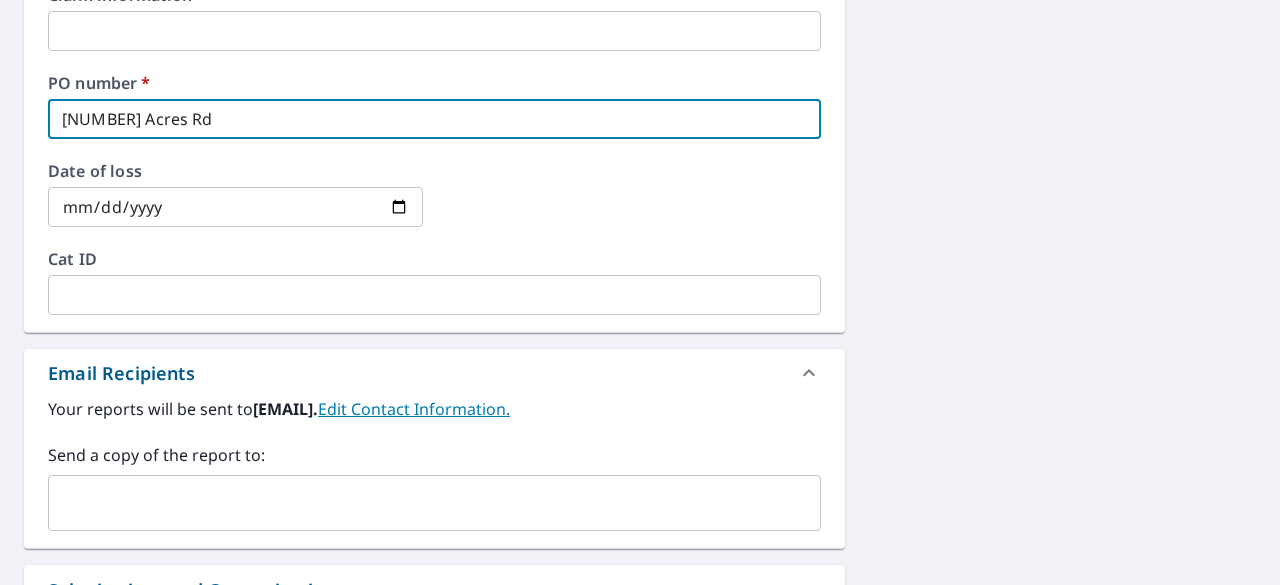 scroll, scrollTop: 836, scrollLeft: 0, axis: vertical 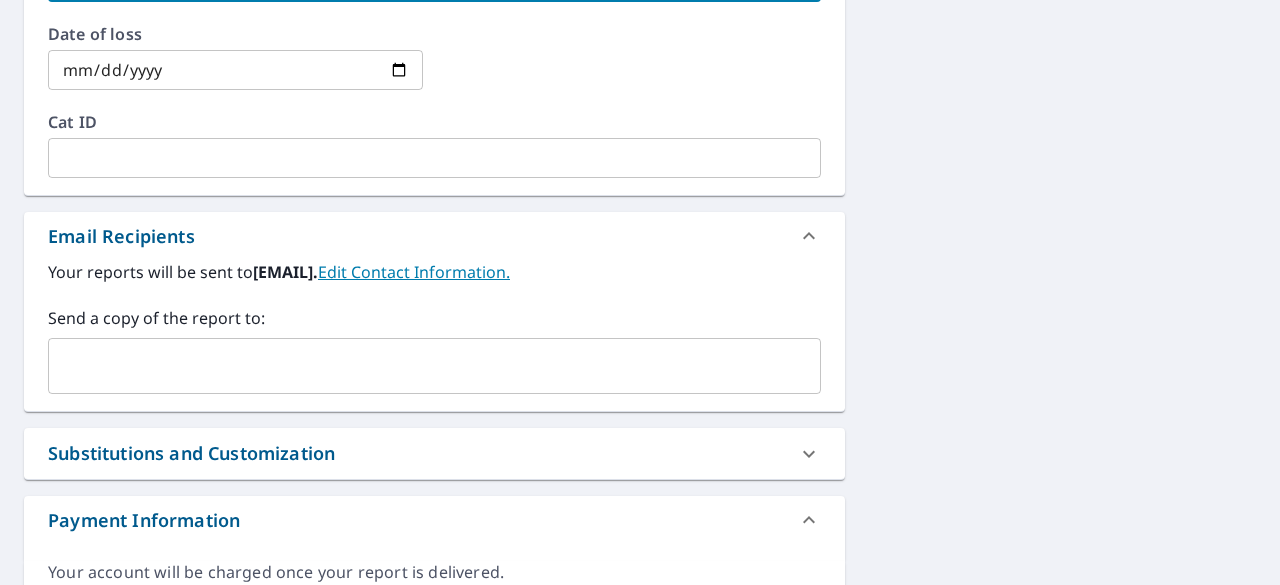 type on "6036 ACRES RD" 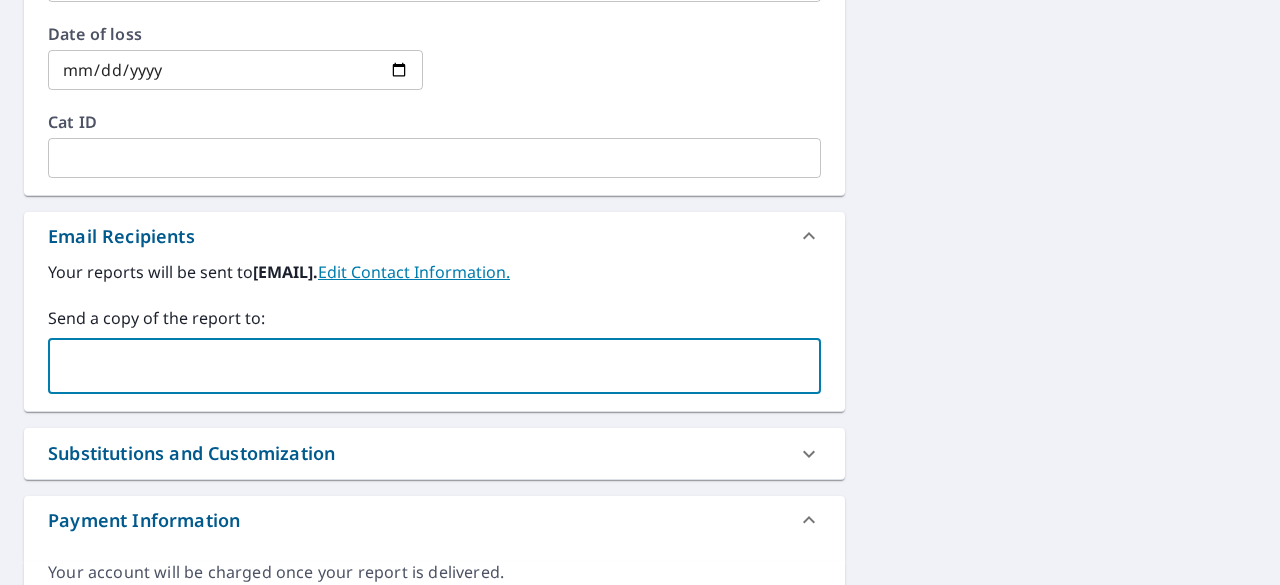 paste on "michael.snyder.mobile@gmail.com" 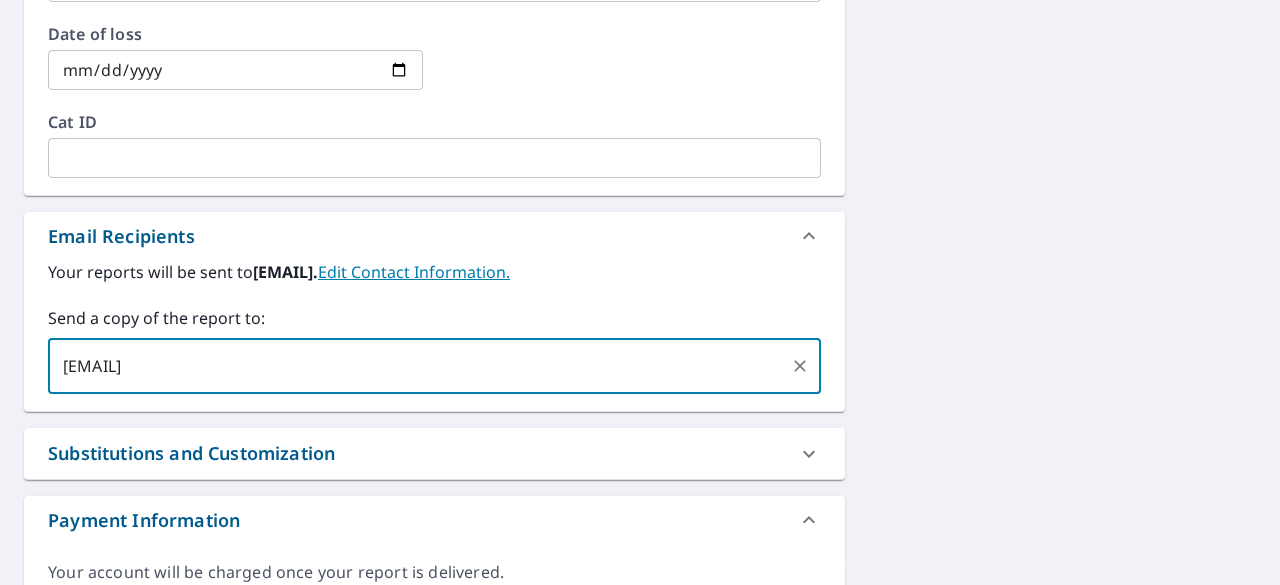 type 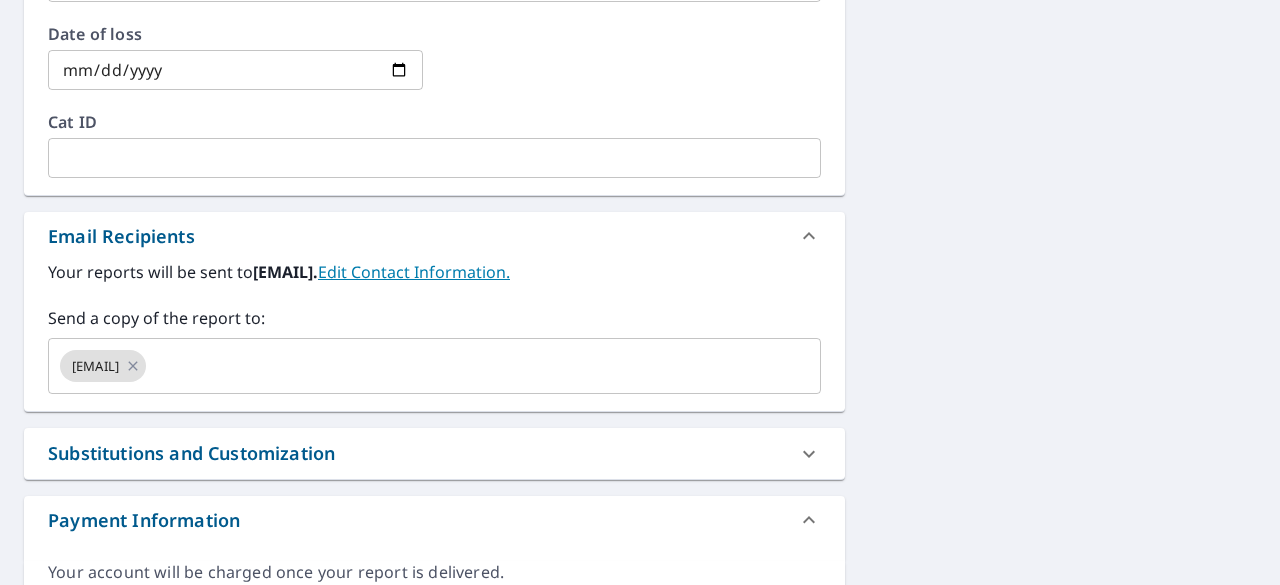 click on "6036 Acres Rd Sylvania, OH 43560 Aerial Road A standard road map Aerial A detailed look from above Labels Labels 250 feet 50 m © 2025 TomTom, © Vexcel Imaging, © 2025 Microsoft Corporation,  © OpenStreetMap Terms PROPERTY TYPE Residential BUILDING ID 6036 Acres Rd, Sylvania, OH, 43560 Changes to structures in last 4 years ( renovations, additions, etc. ) Claim Information Claim number   * MLBUIL - 6036 ACRES RD ​ Claim information ​ PO number   * 6036 ACRES RD ​ Date of loss ​ Cat ID ​ Email Recipients Your reports will be sent to  wbmto0694@srsicorp.com.  Edit Contact Information. Send a copy of the report to: michael.snyder.mobile@gmail.com ​ Substitutions and Customization Additional Report Formats (Not available for all reports) DXF RXF XML Add-ons and custom cover page Property Owner Report Include custom cover page Show options Payment Information Your account will be charged once your report is delivered. Your account payment is handled by your parent company. Order Summary $16.42" at bounding box center [640, -6] 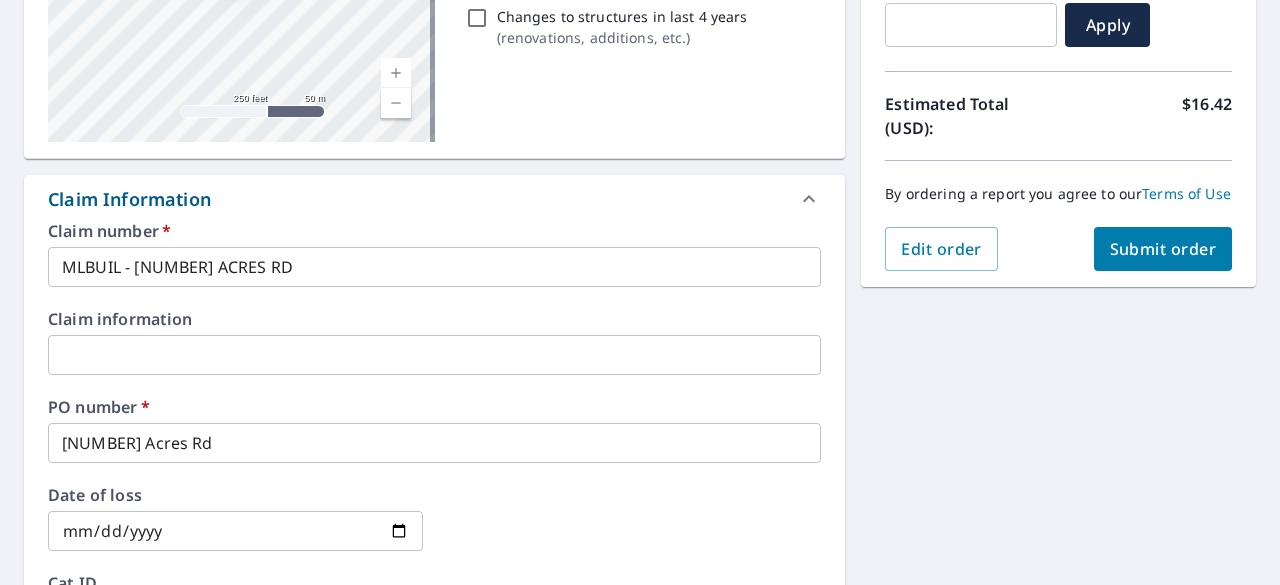 scroll, scrollTop: 236, scrollLeft: 0, axis: vertical 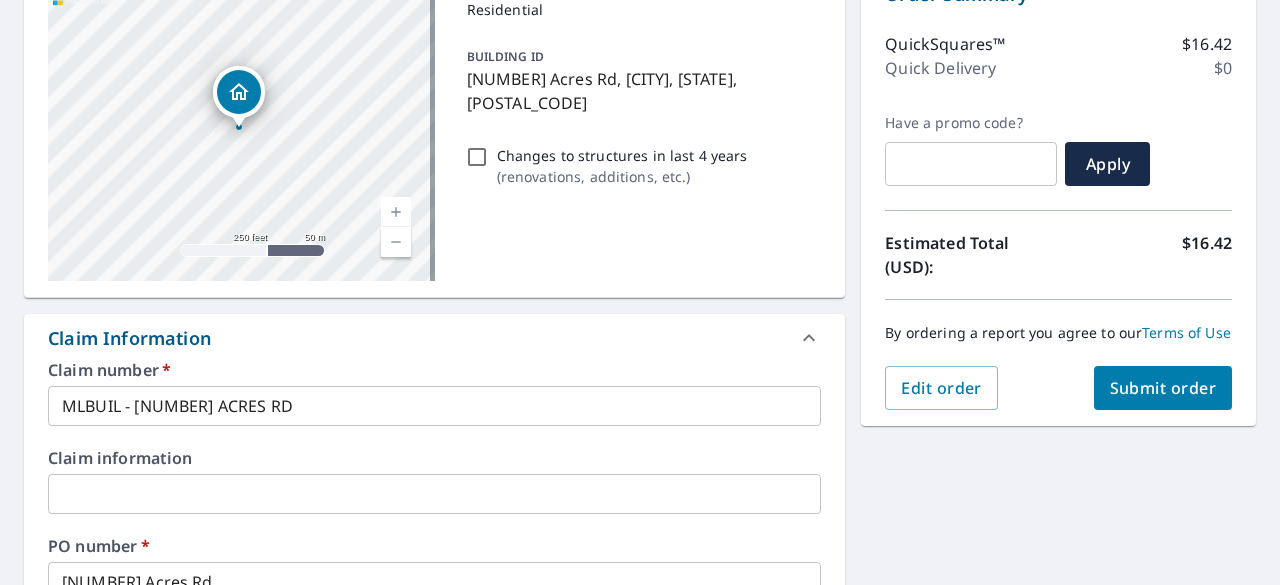 click on "Submit order" at bounding box center [1163, 388] 